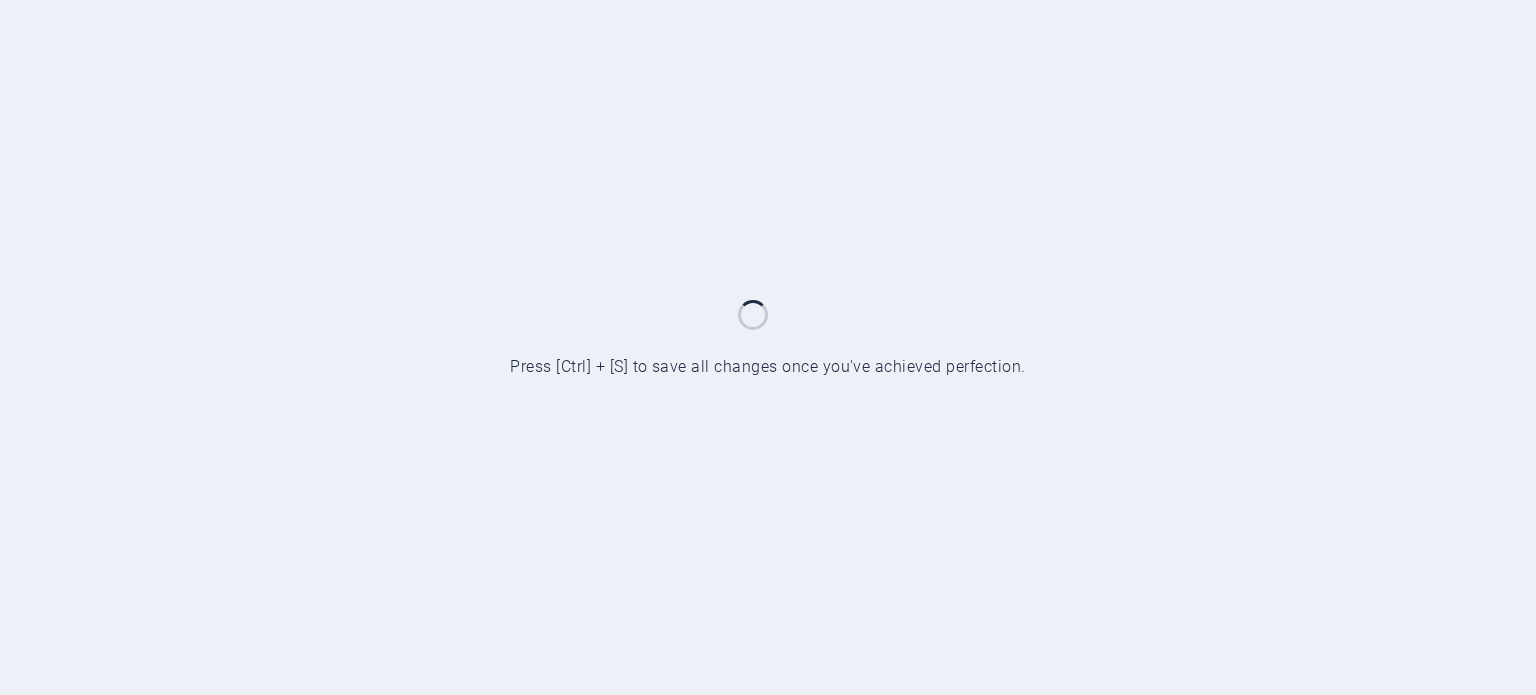 scroll, scrollTop: 0, scrollLeft: 0, axis: both 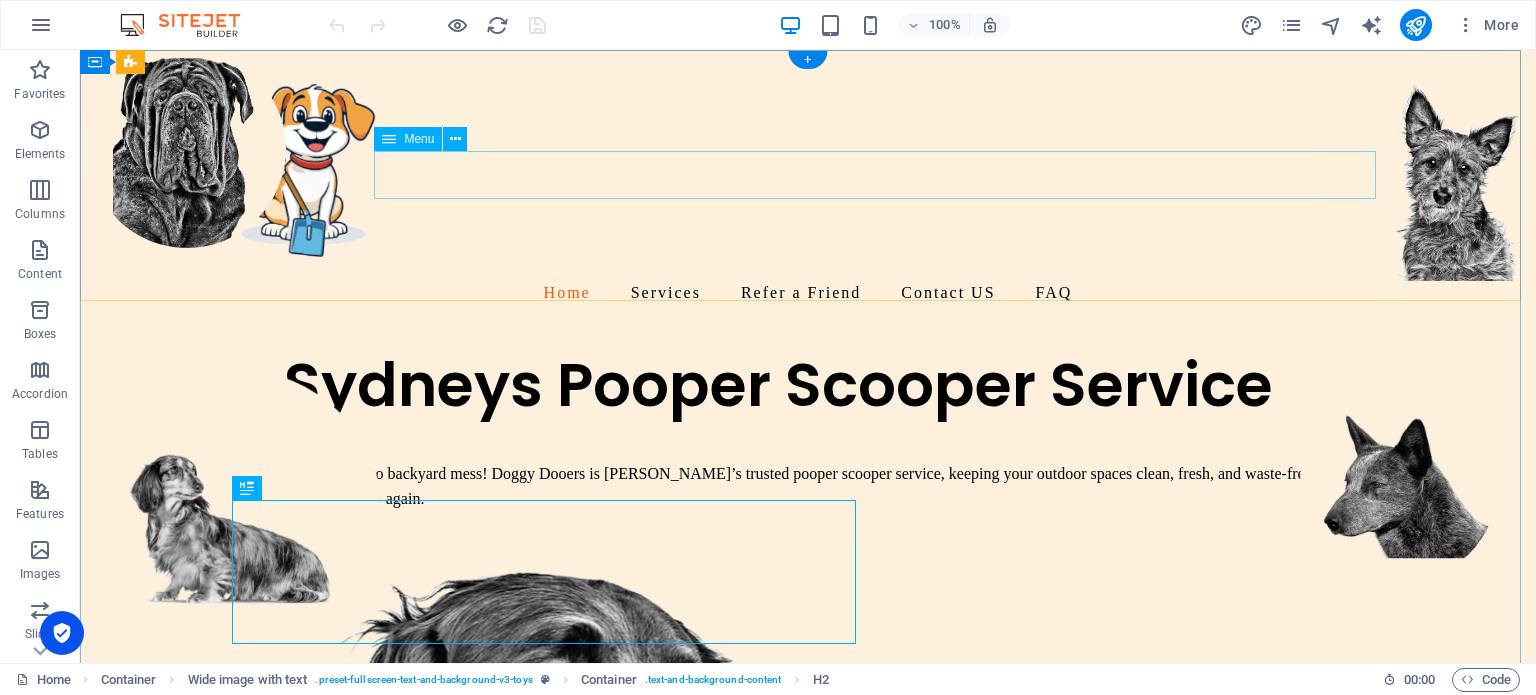 click on "Home Services Refer a Friend Contact US FAQ" at bounding box center [808, 293] 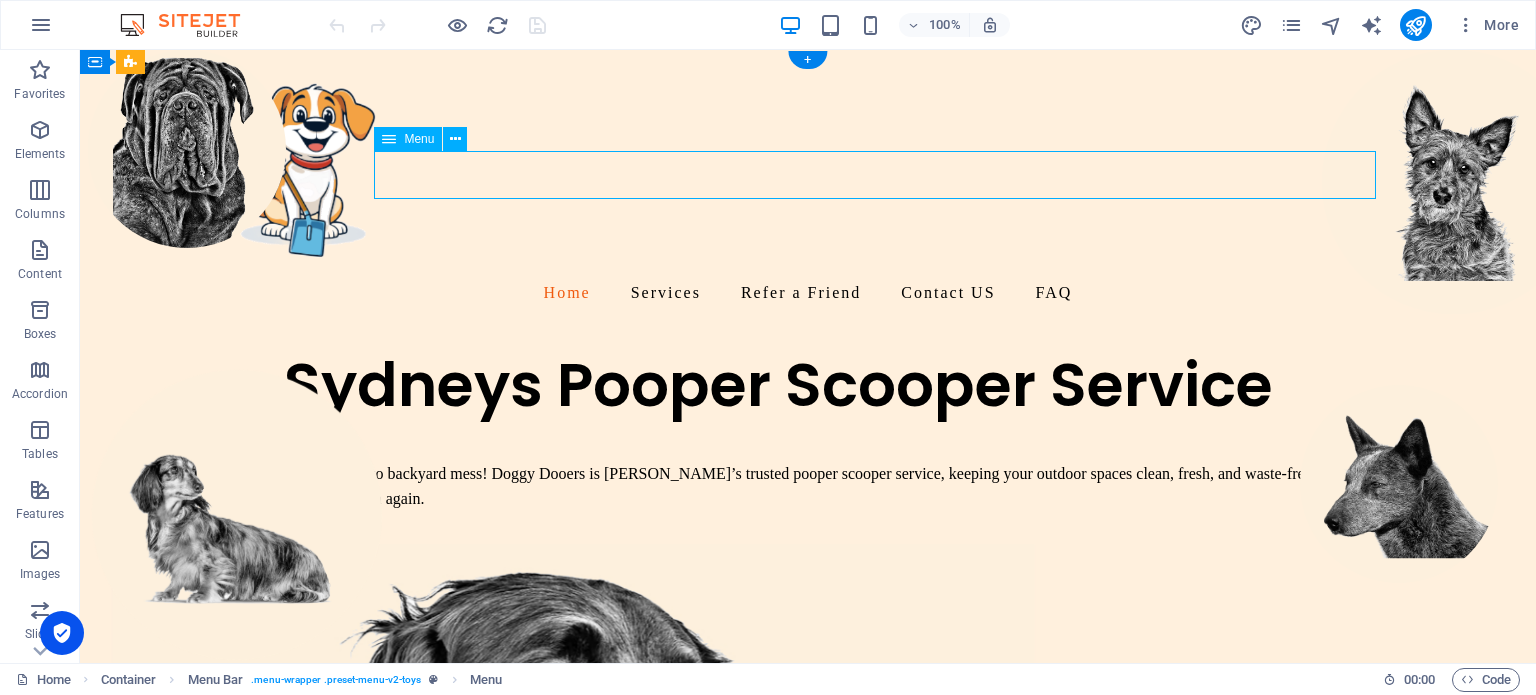 click on "Home Services Refer a Friend Contact US FAQ" at bounding box center (808, 293) 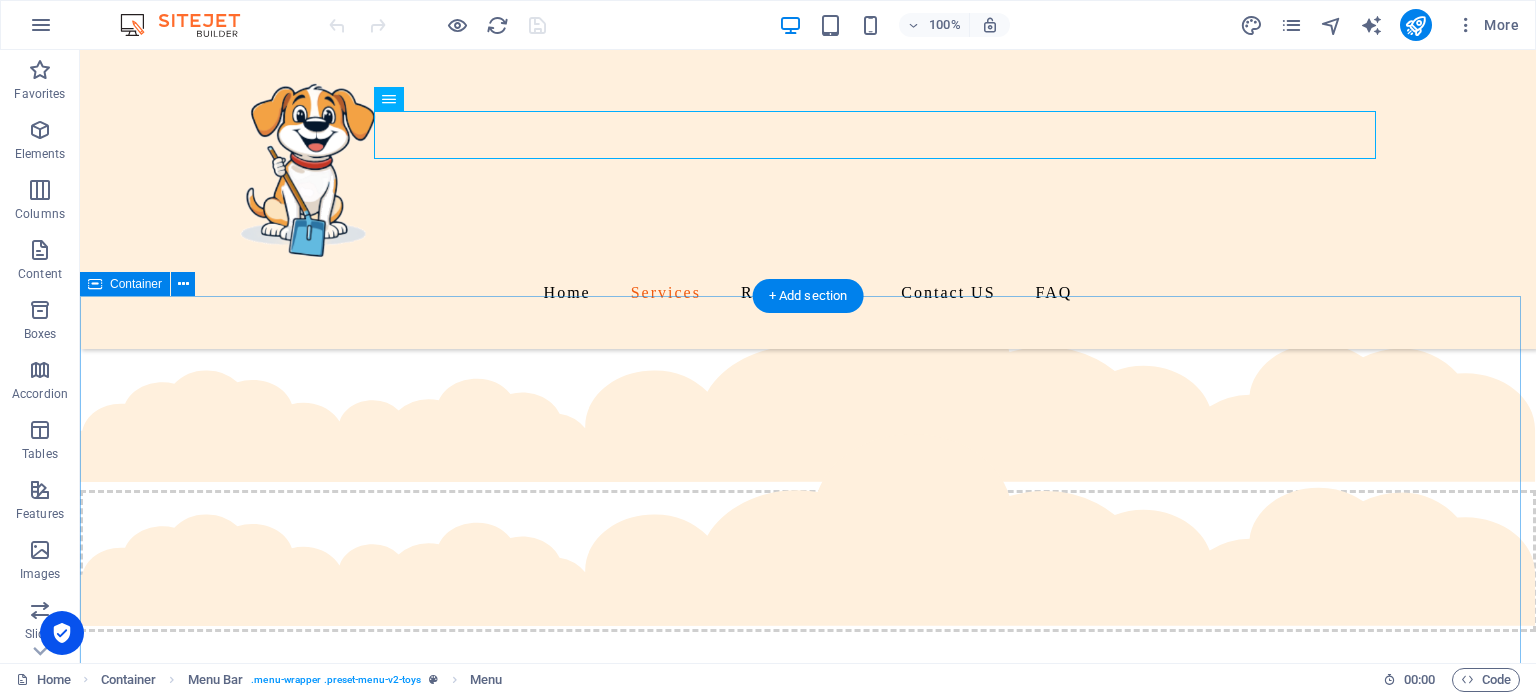 scroll, scrollTop: 1000, scrollLeft: 0, axis: vertical 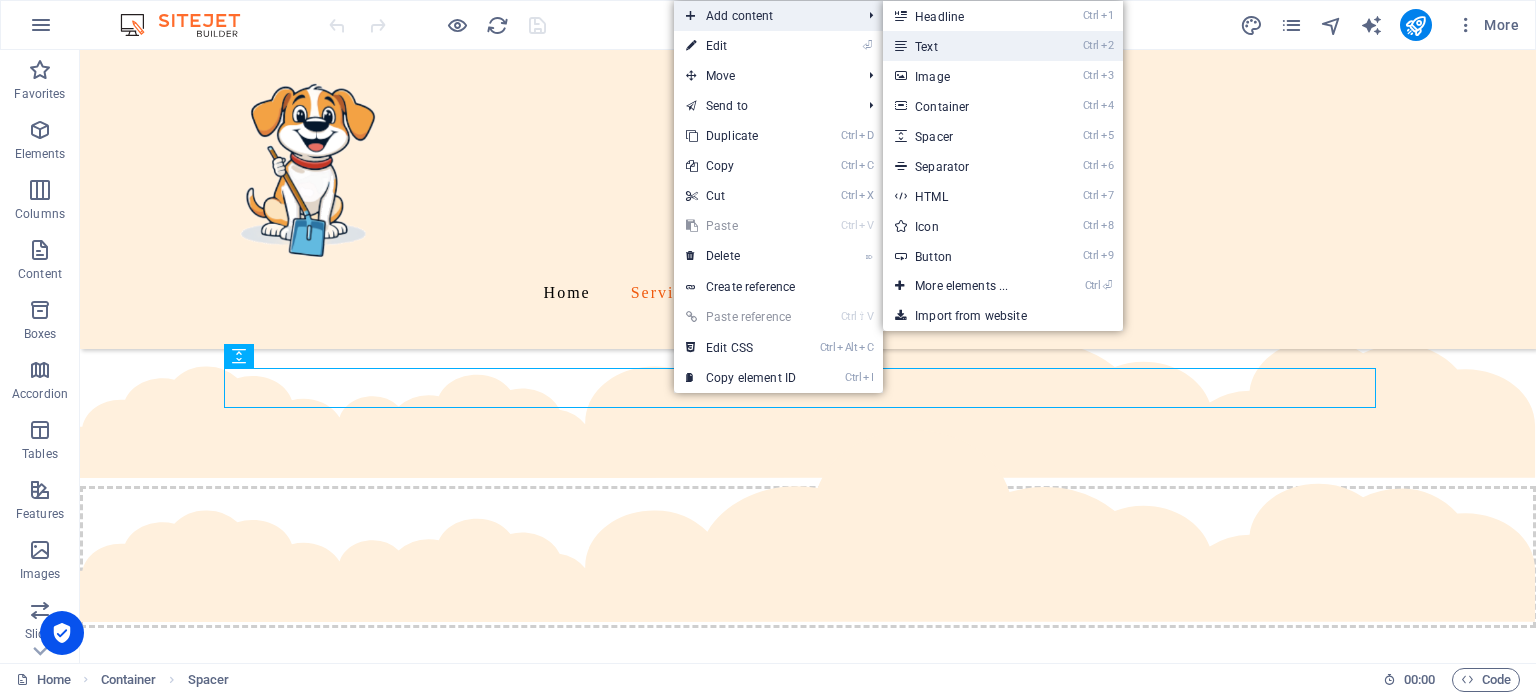 click on "Ctrl 2  Text" at bounding box center (965, 46) 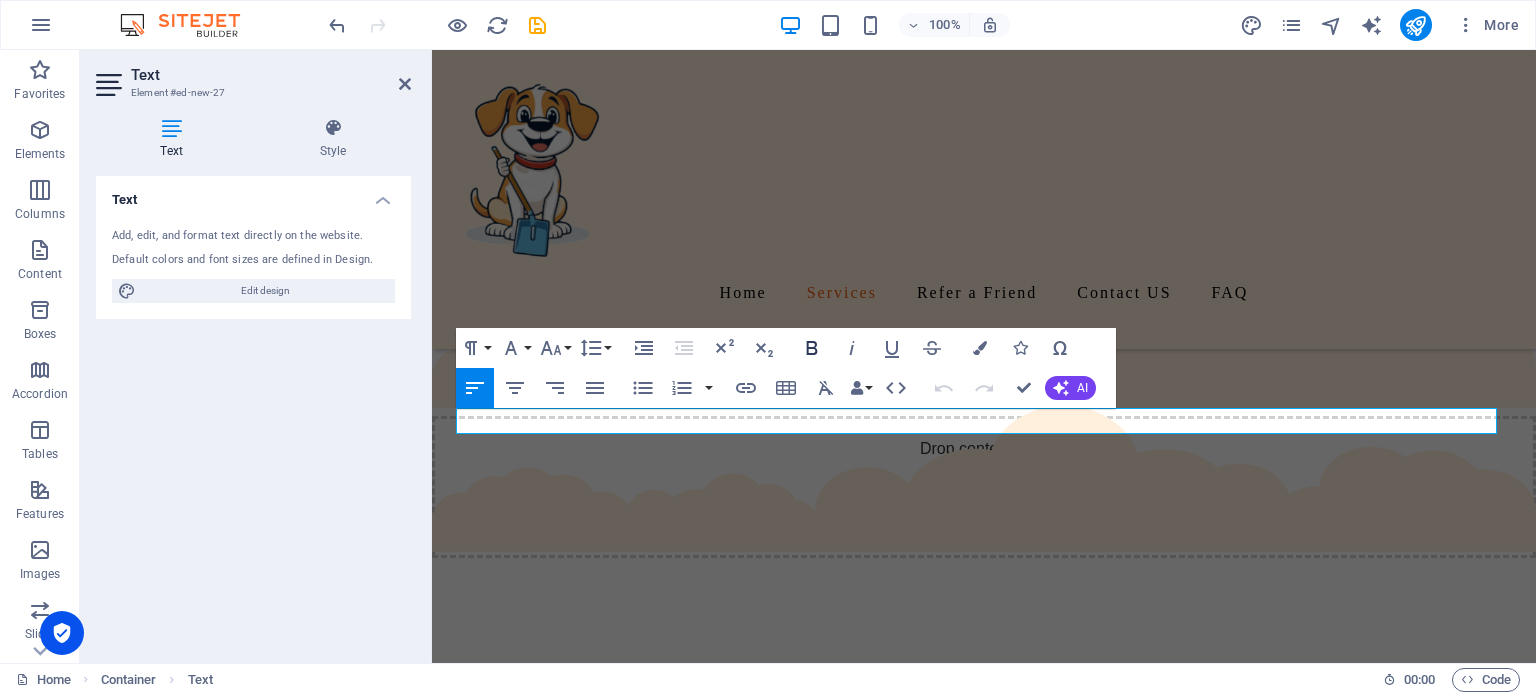 click 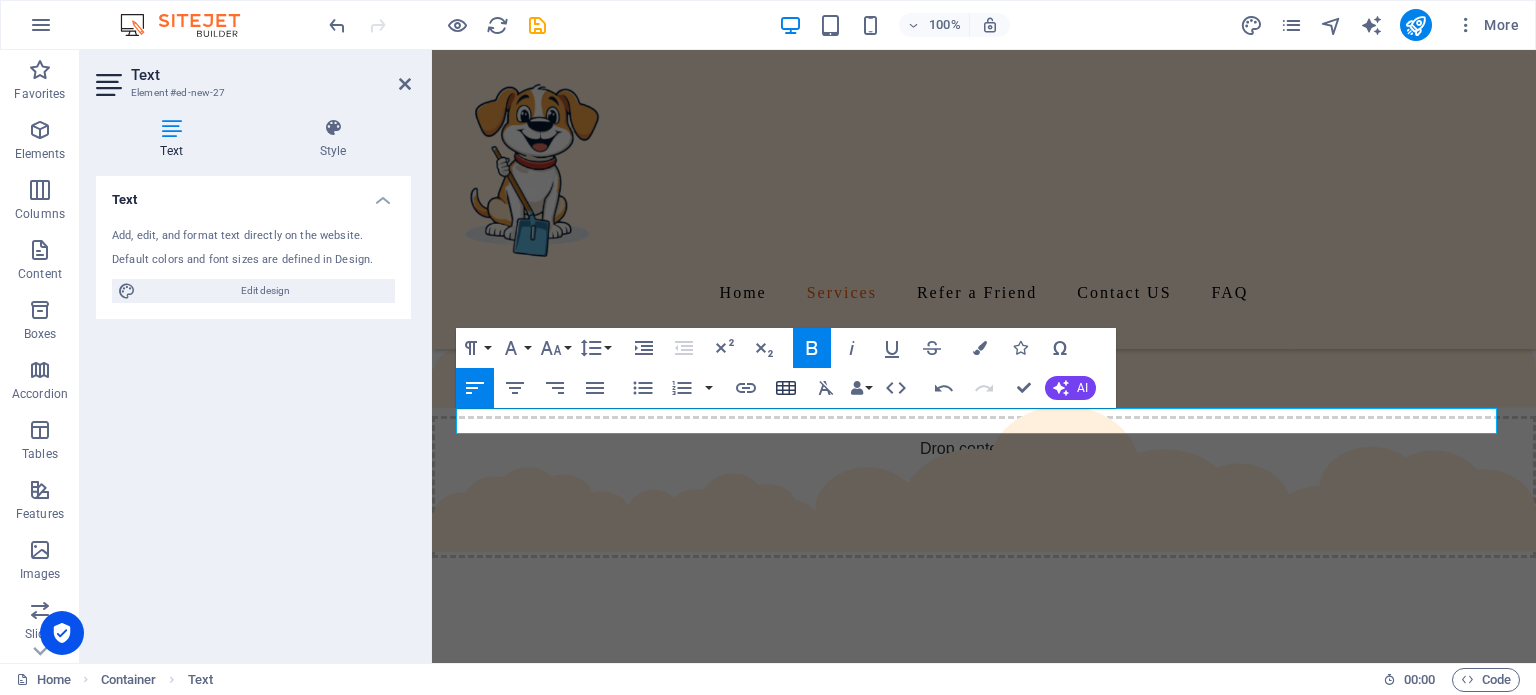 type 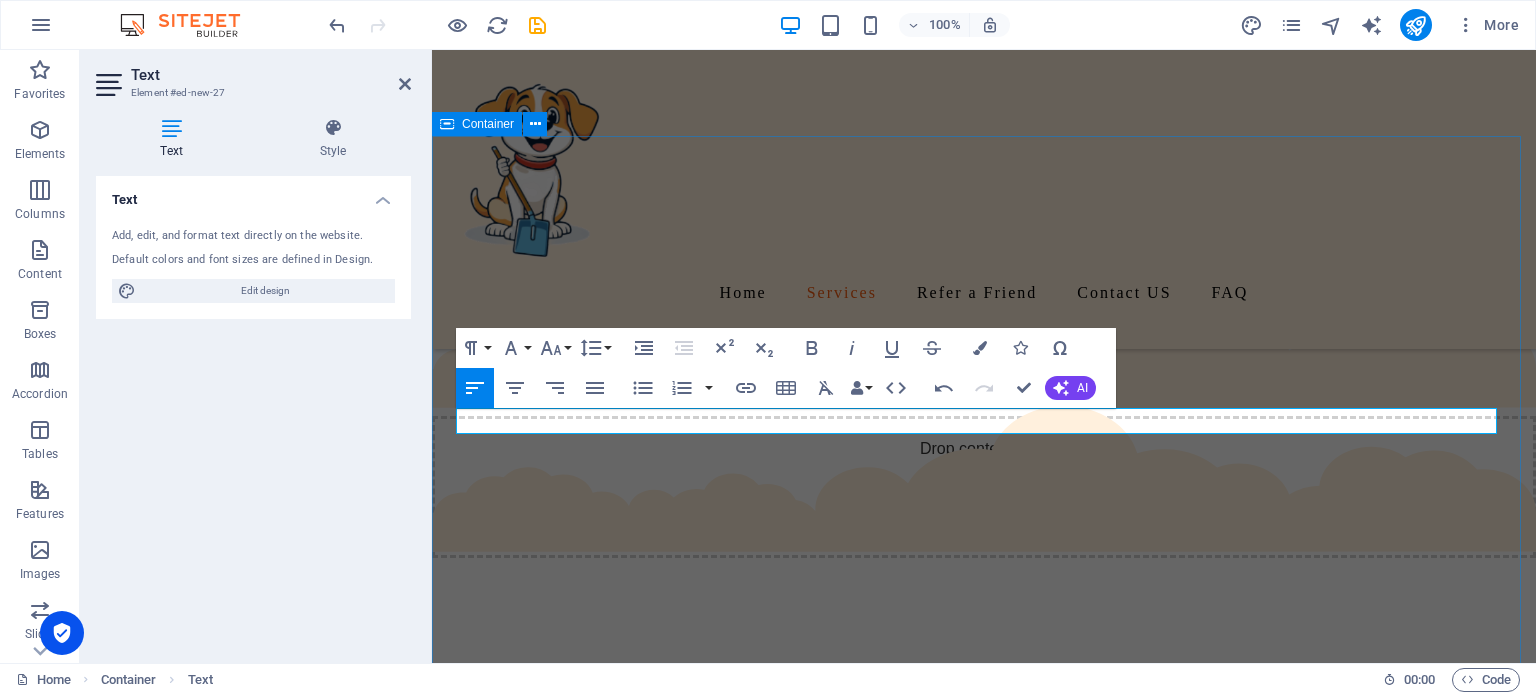 drag, startPoint x: 731, startPoint y: 428, endPoint x: 435, endPoint y: 399, distance: 297.4172 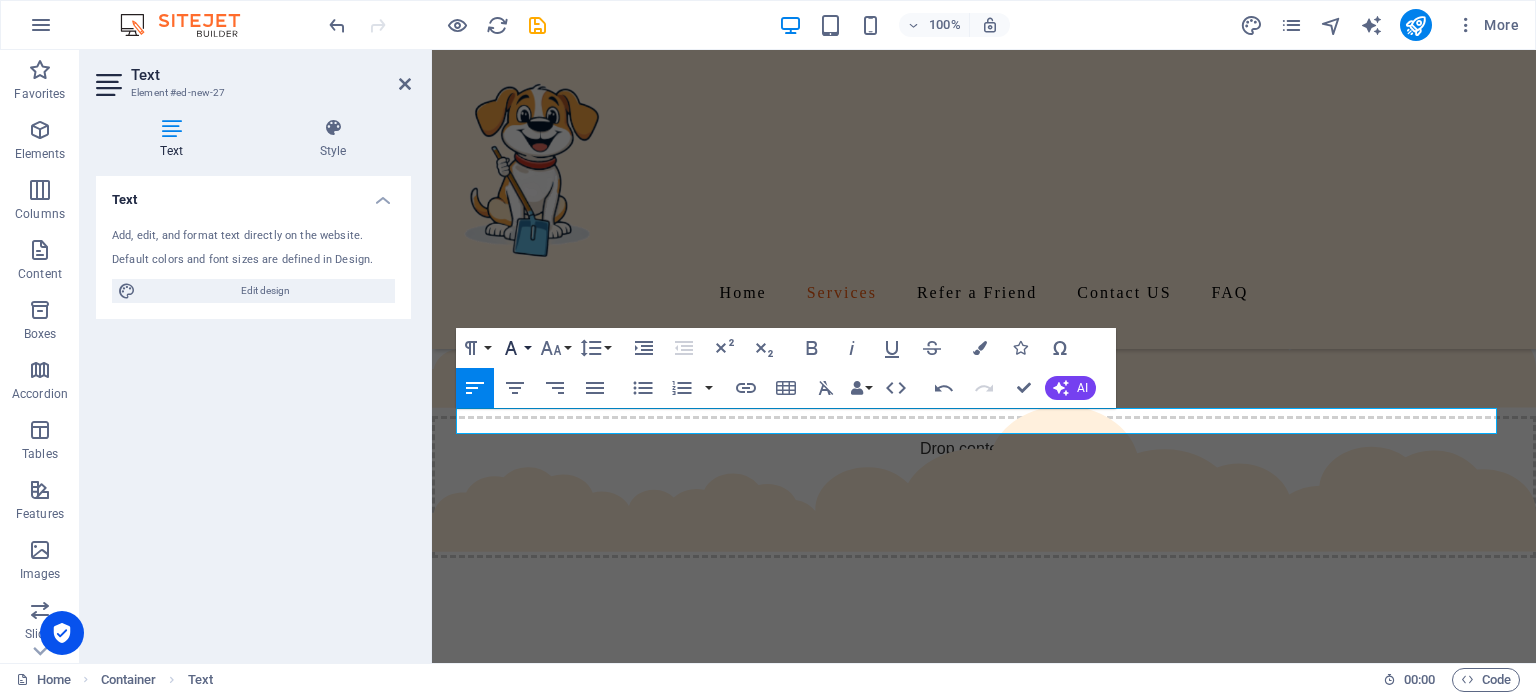 click on "Font Family" at bounding box center (515, 348) 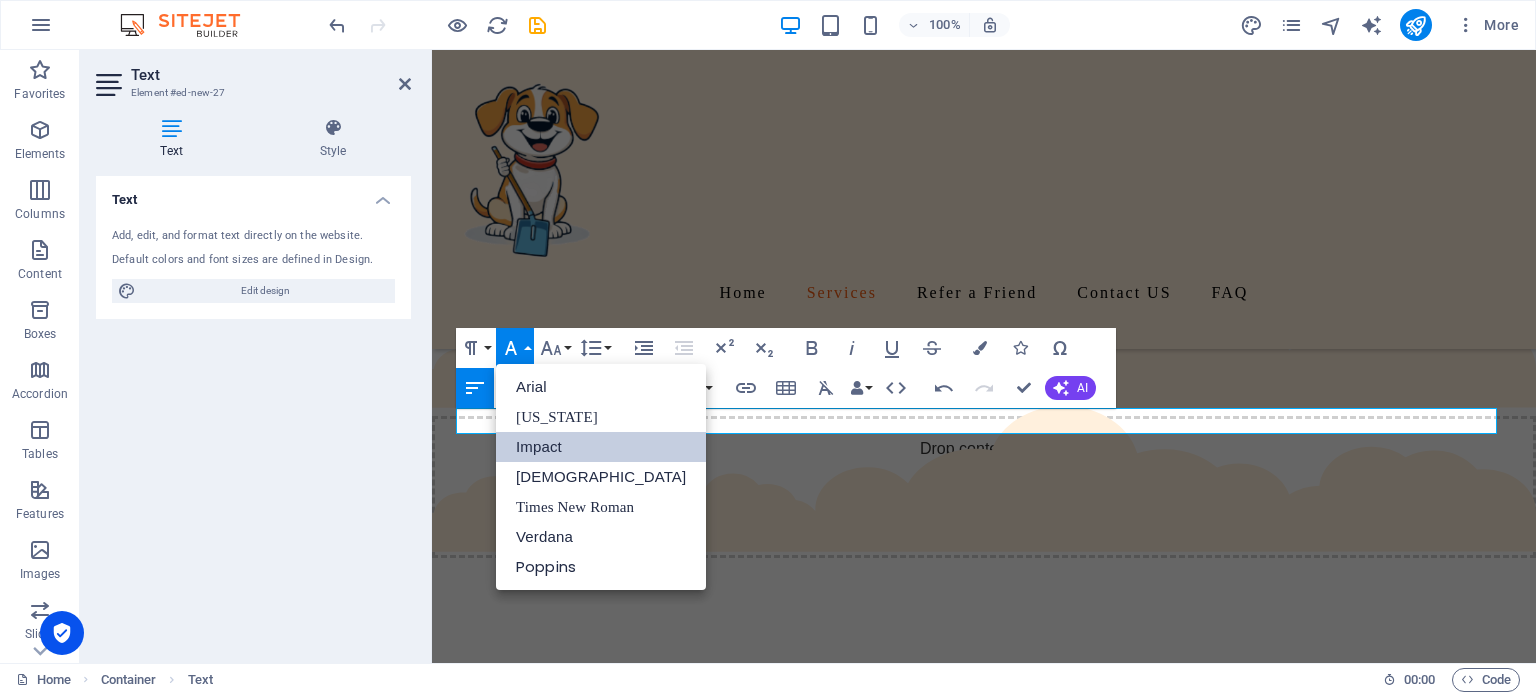 click on "Impact" at bounding box center (601, 447) 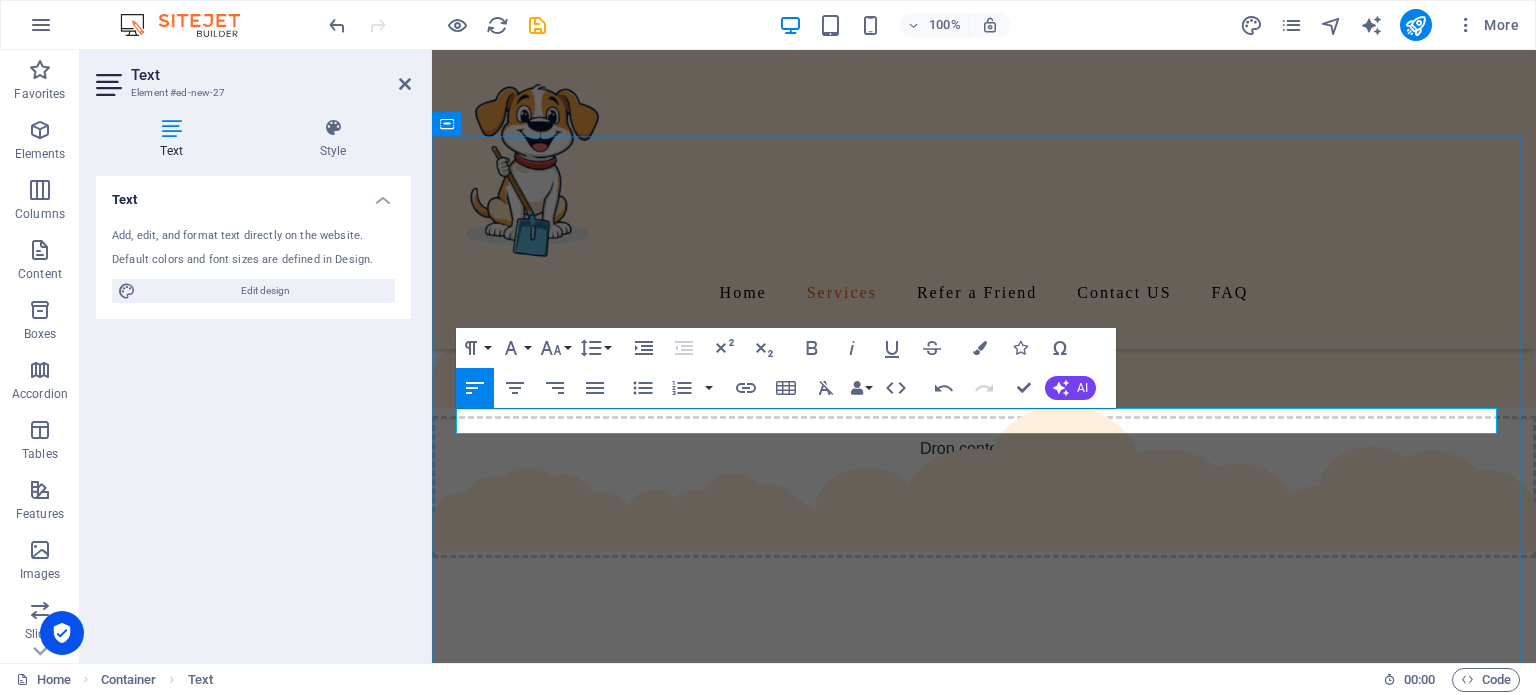 click on "RELIABLE, HASSLE FREE SERVICE." at bounding box center [984, 845] 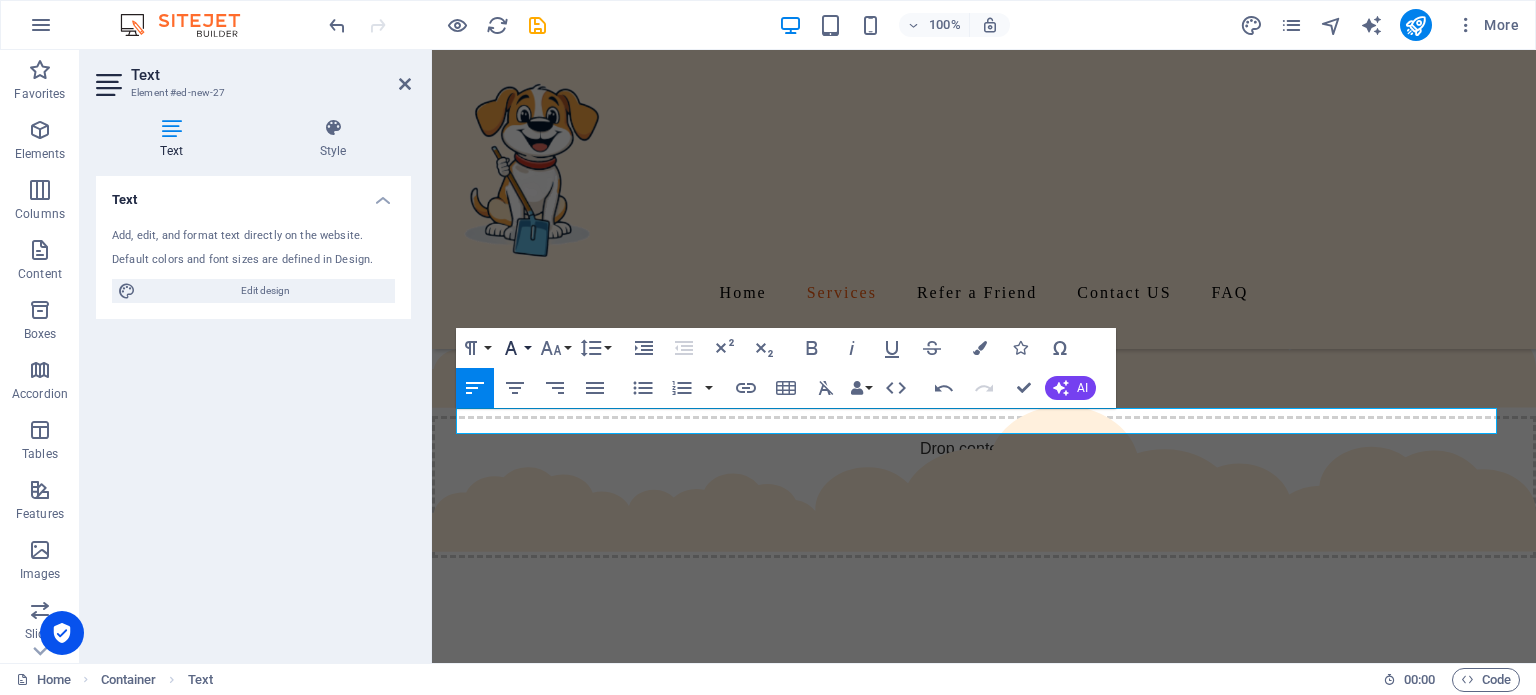 click on "Font Family" at bounding box center (515, 348) 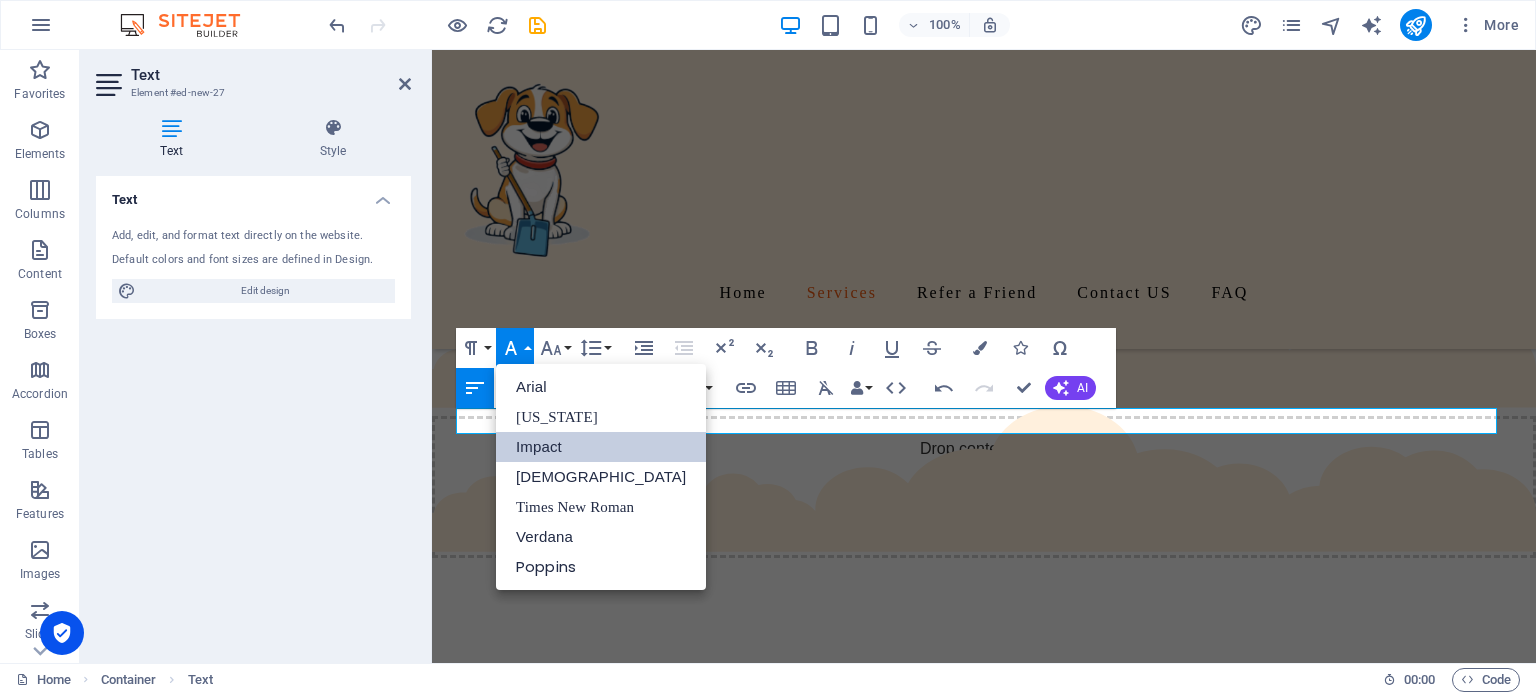 scroll, scrollTop: 0, scrollLeft: 0, axis: both 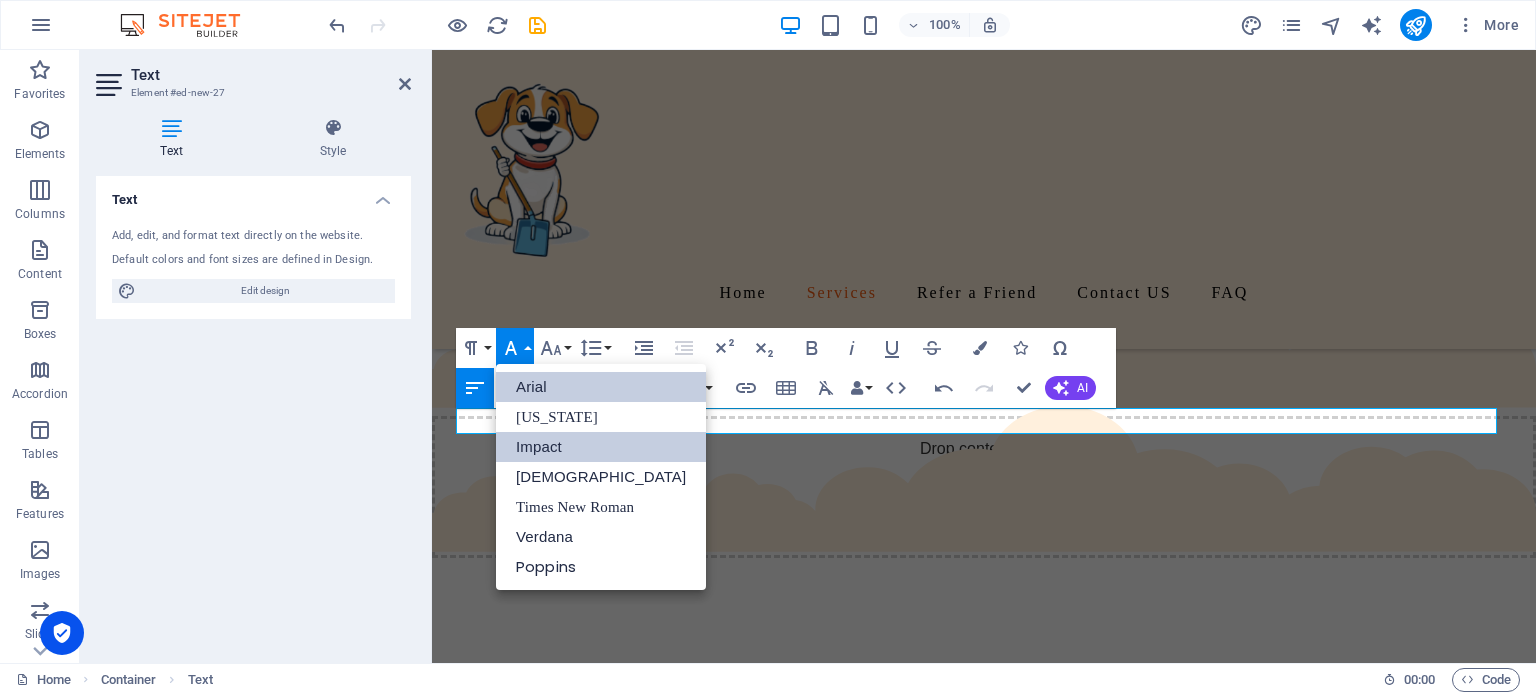 click on "Arial" at bounding box center [601, 387] 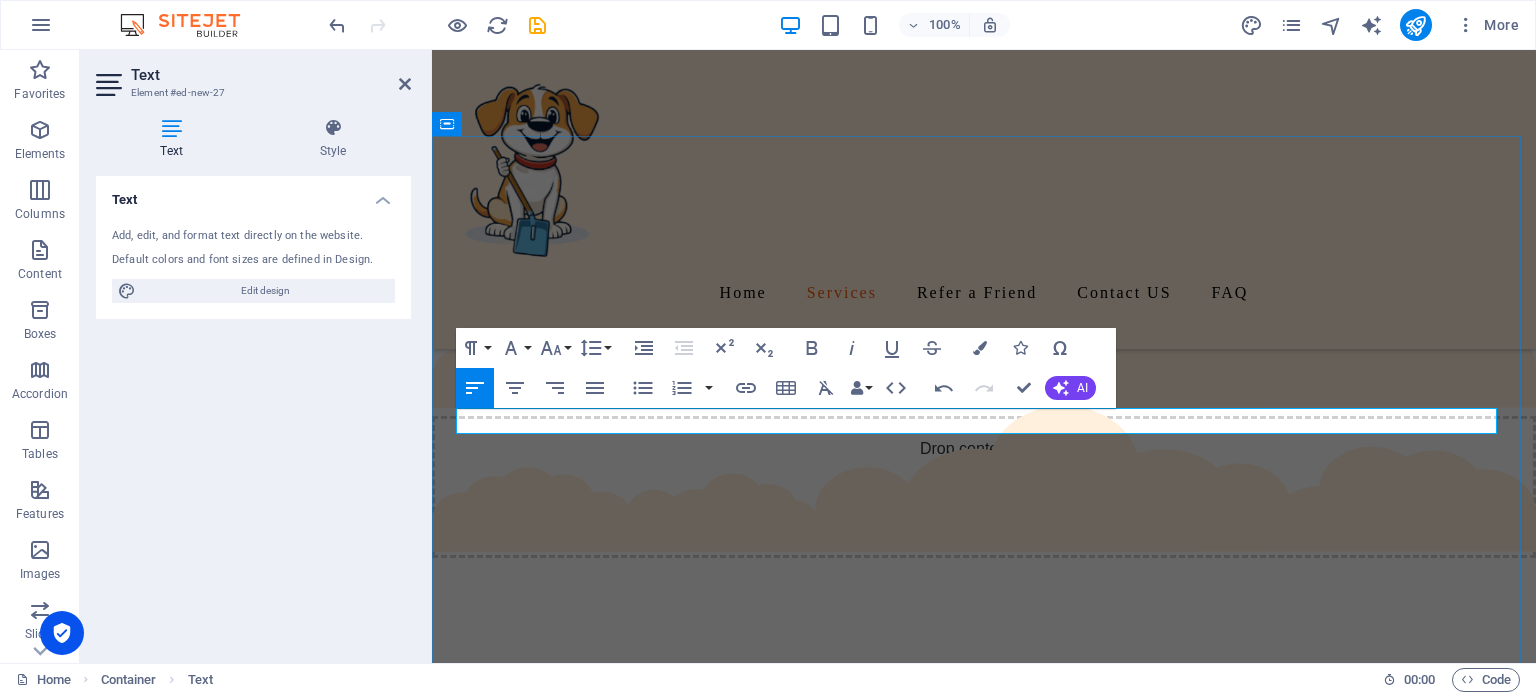 click on "RELIABLE, HASSLE FREE SERVICE.  ​" at bounding box center (984, 845) 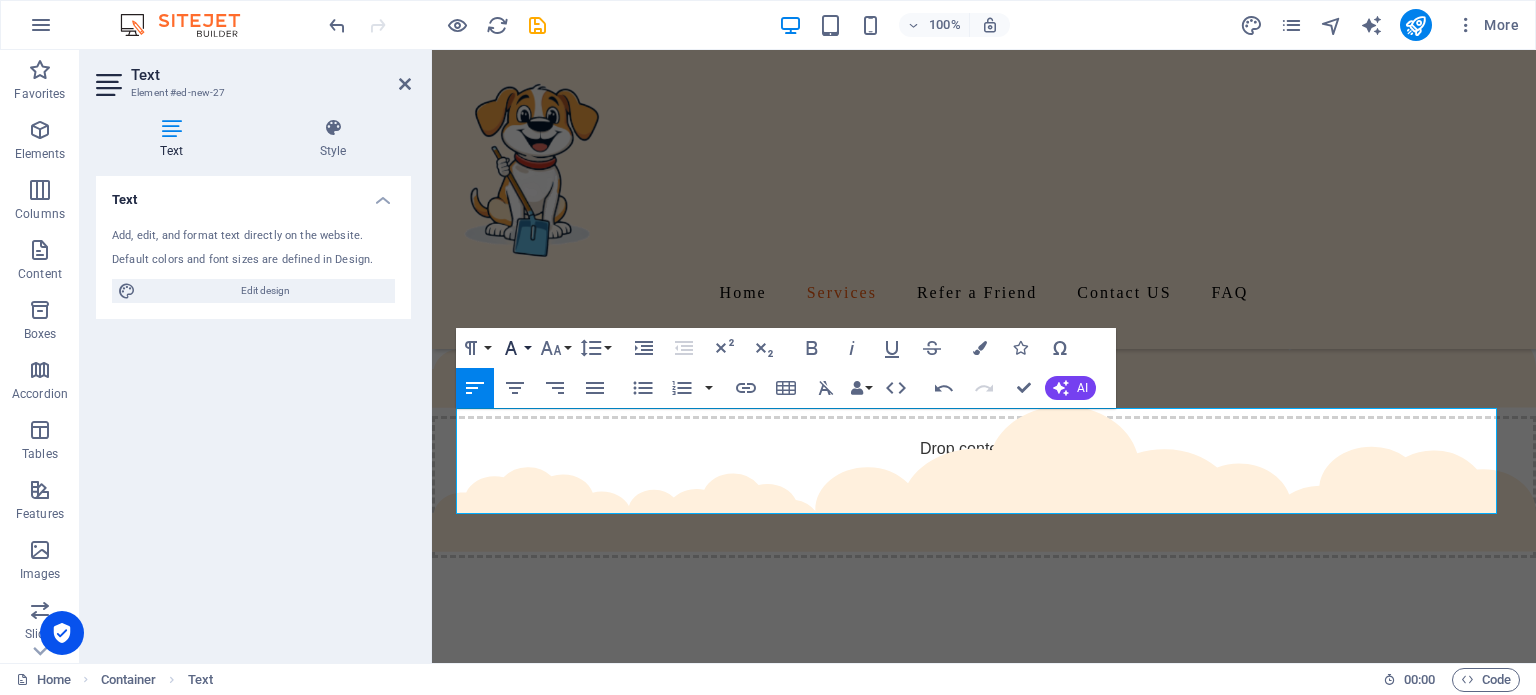 click on "Font Family" at bounding box center (515, 348) 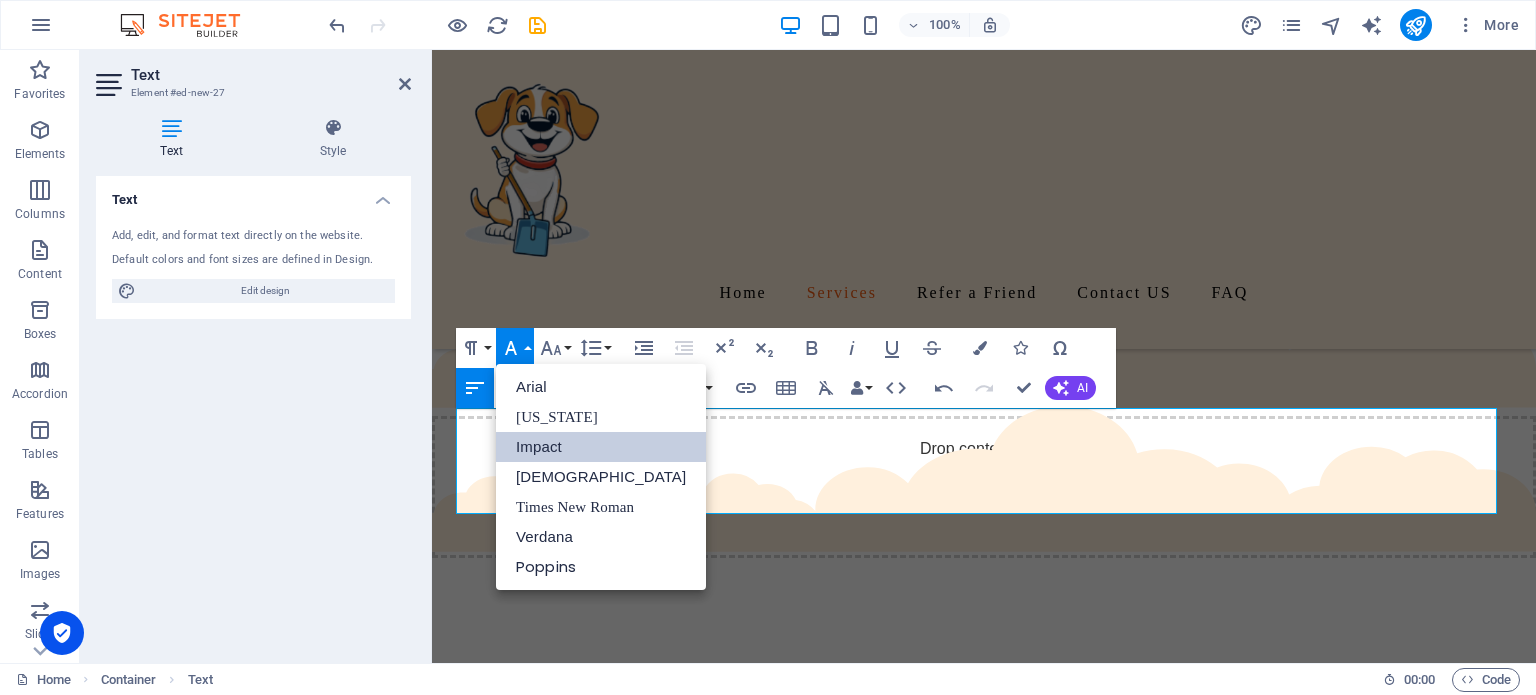 click on "Impact" at bounding box center (601, 447) 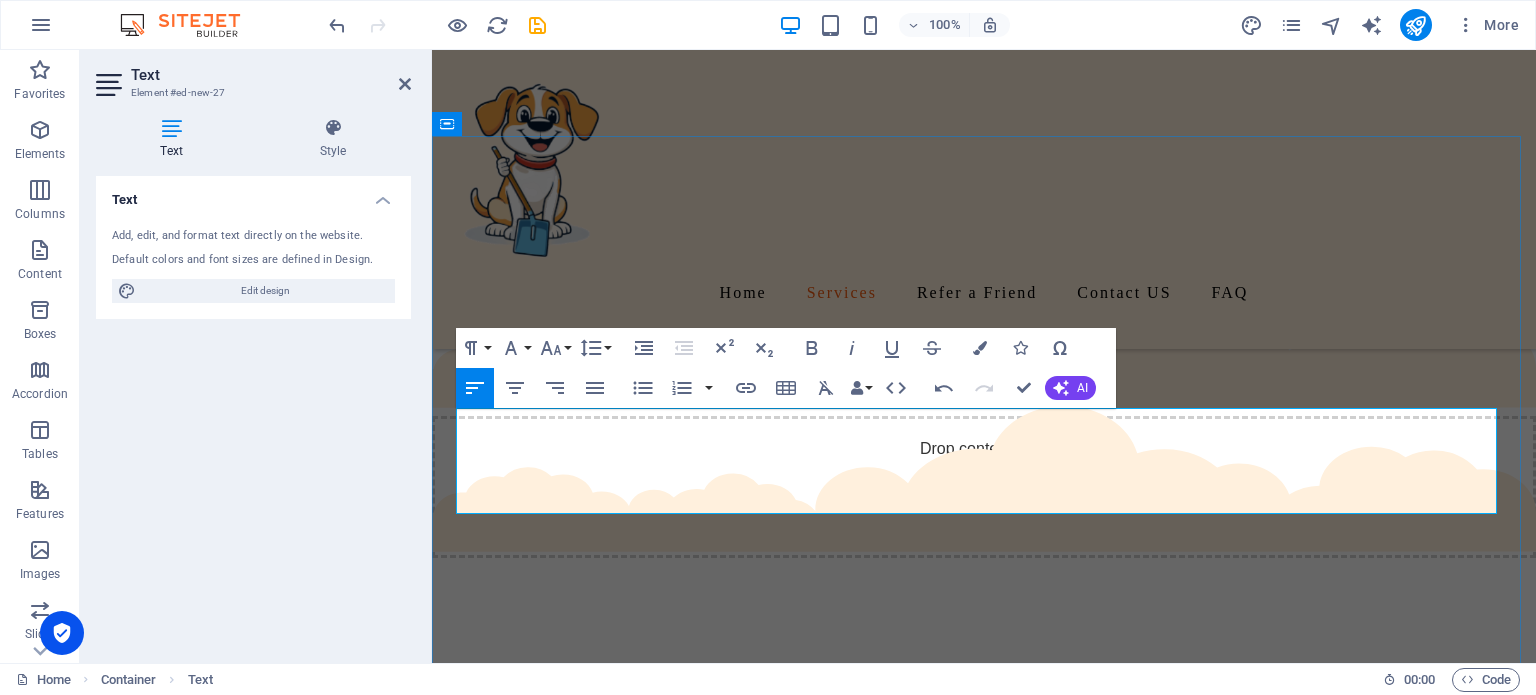 click on "​ ​" at bounding box center (984, 921) 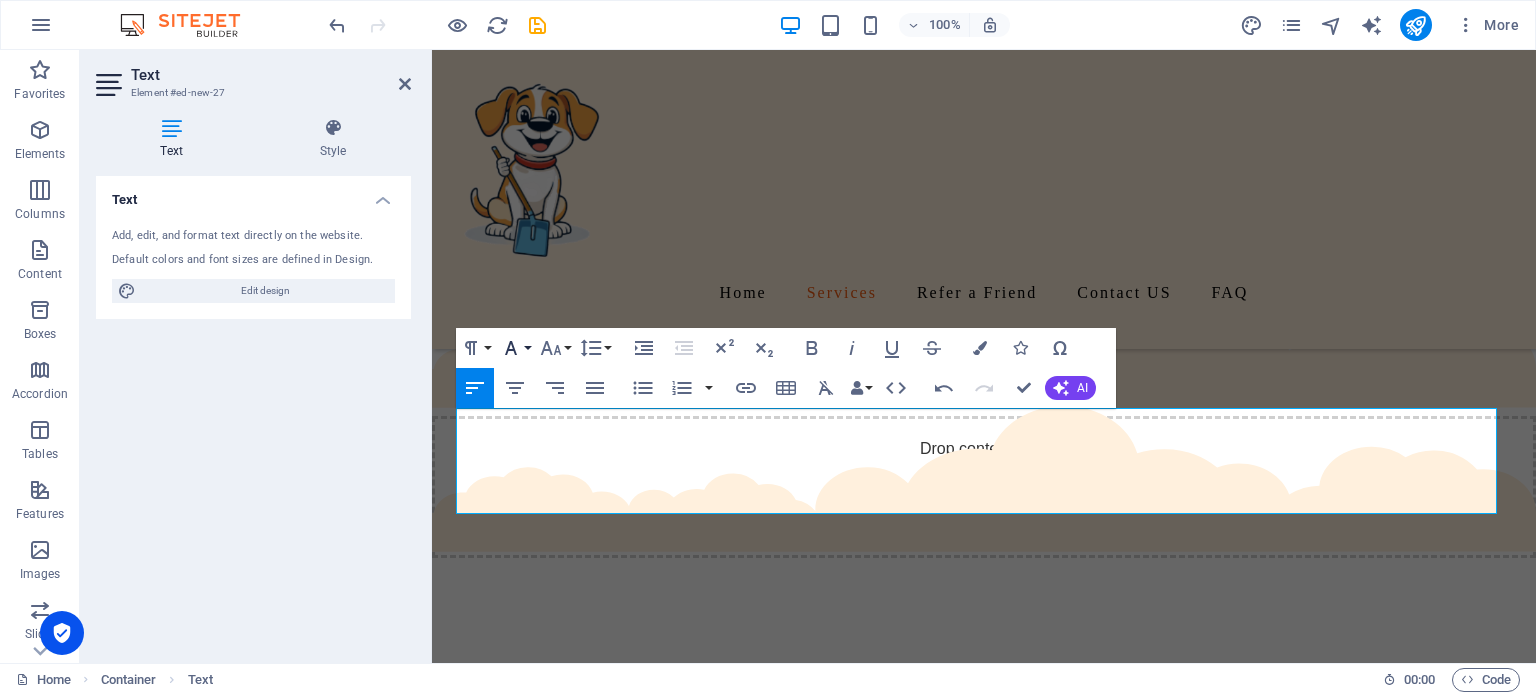 click on "Font Family" at bounding box center [515, 348] 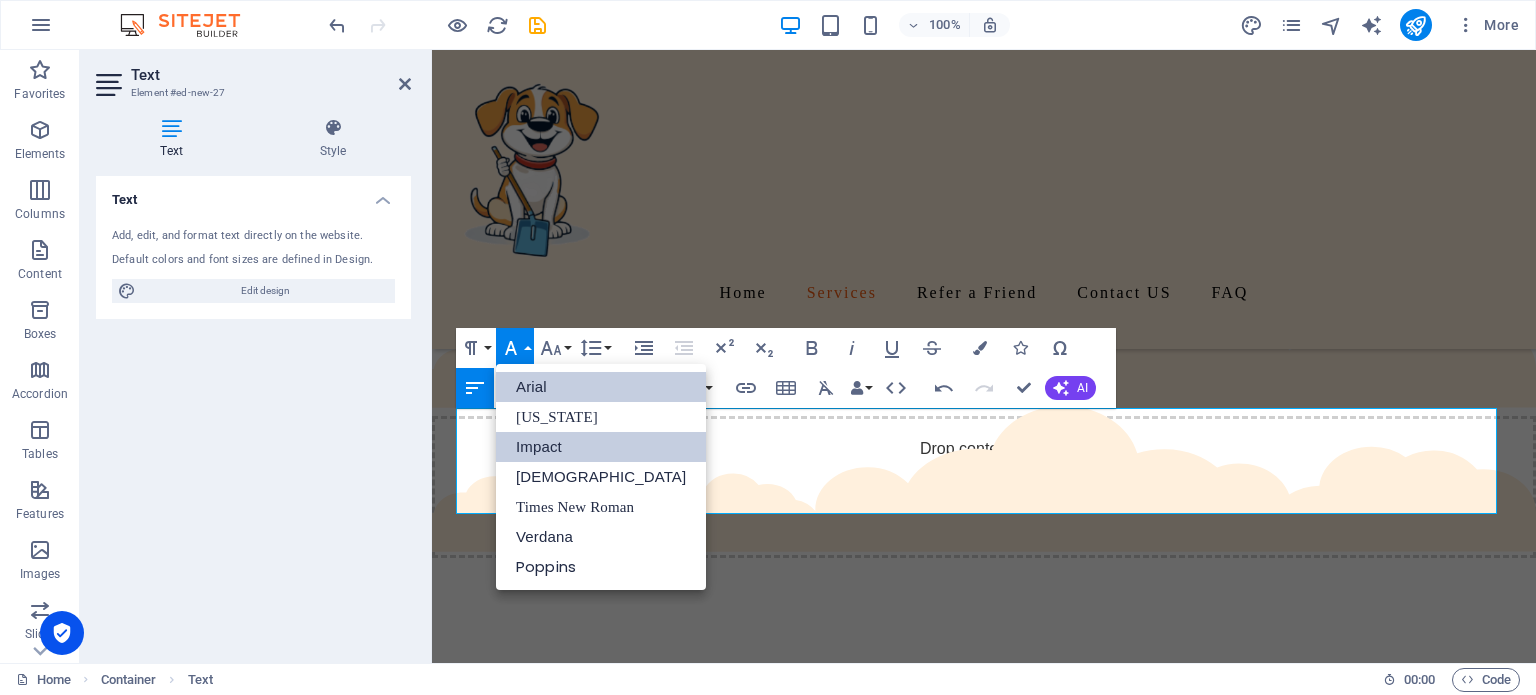 scroll, scrollTop: 0, scrollLeft: 0, axis: both 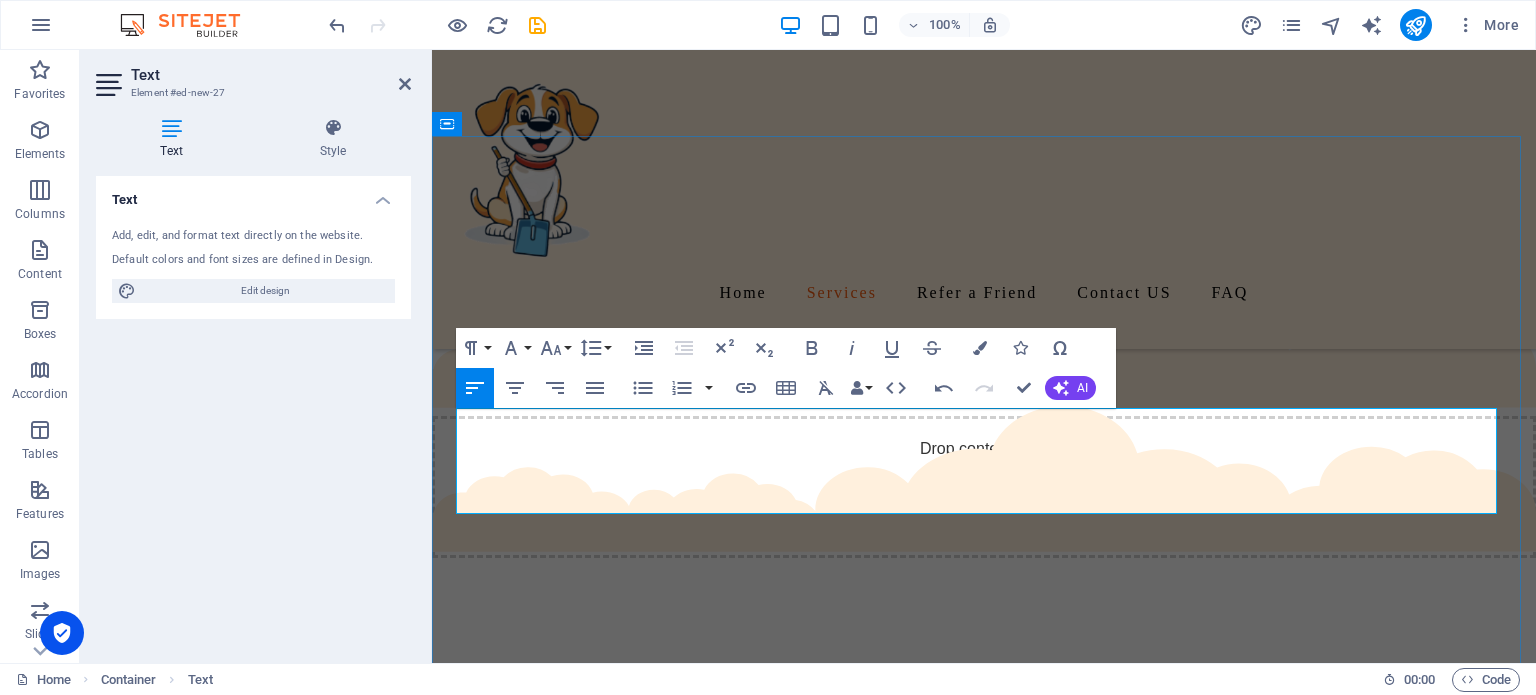 click on "SATISFACTION GUARANTEED.  ​ ​" at bounding box center (984, 921) 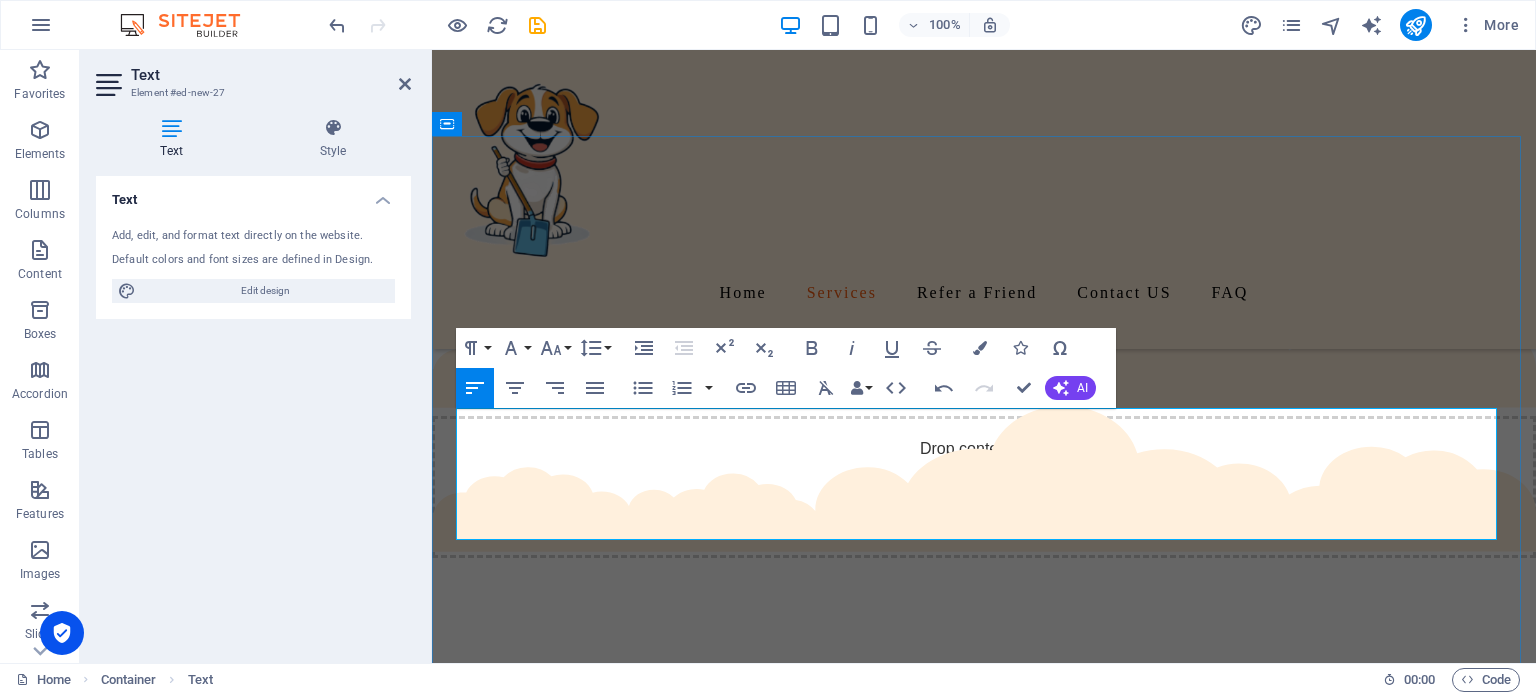click on "SATISFACTION GUARANTEED.  At Swoop Scoop ® , we guarantee your satisfaction with our Seattle pooper scooper service. If you’re not happy, we’ll make it right—your happiness is our priority. ​ ​" at bounding box center (984, 933) 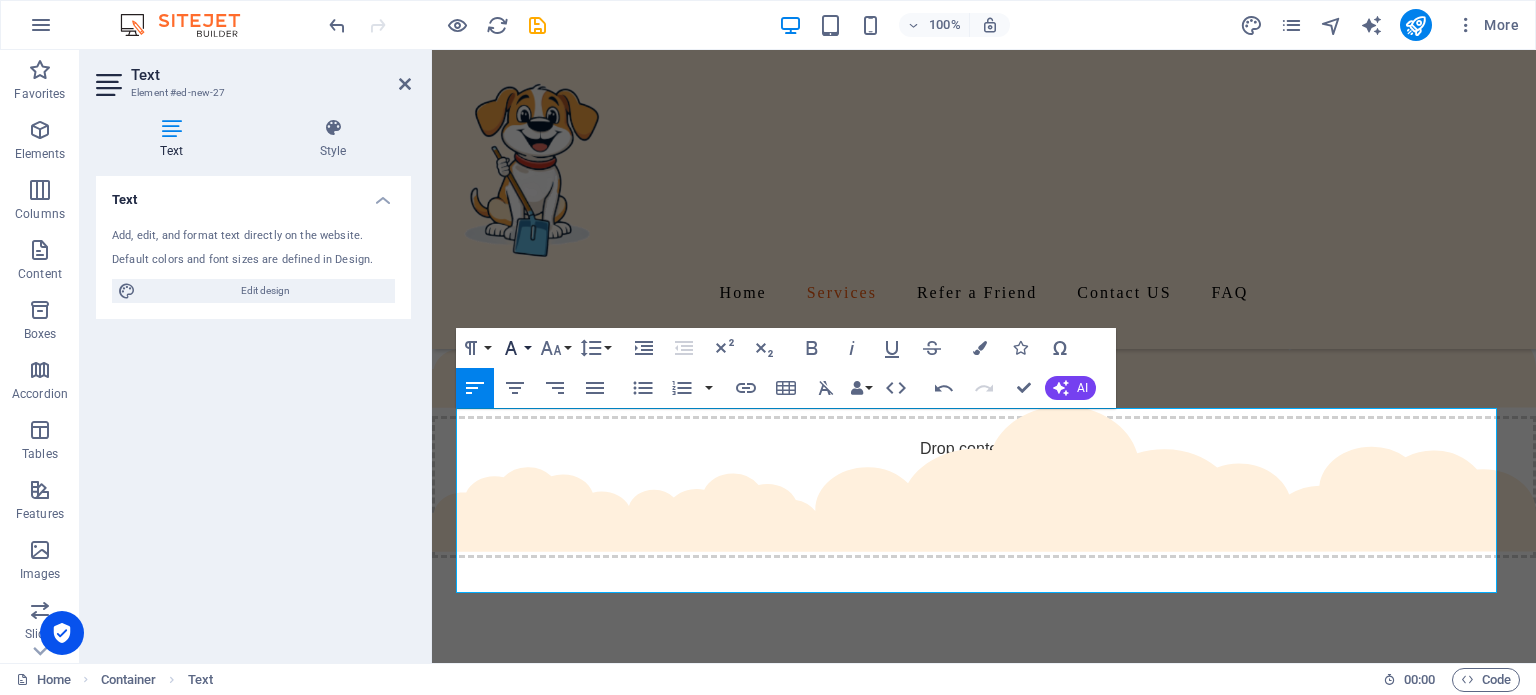 click on "Font Family" at bounding box center [515, 348] 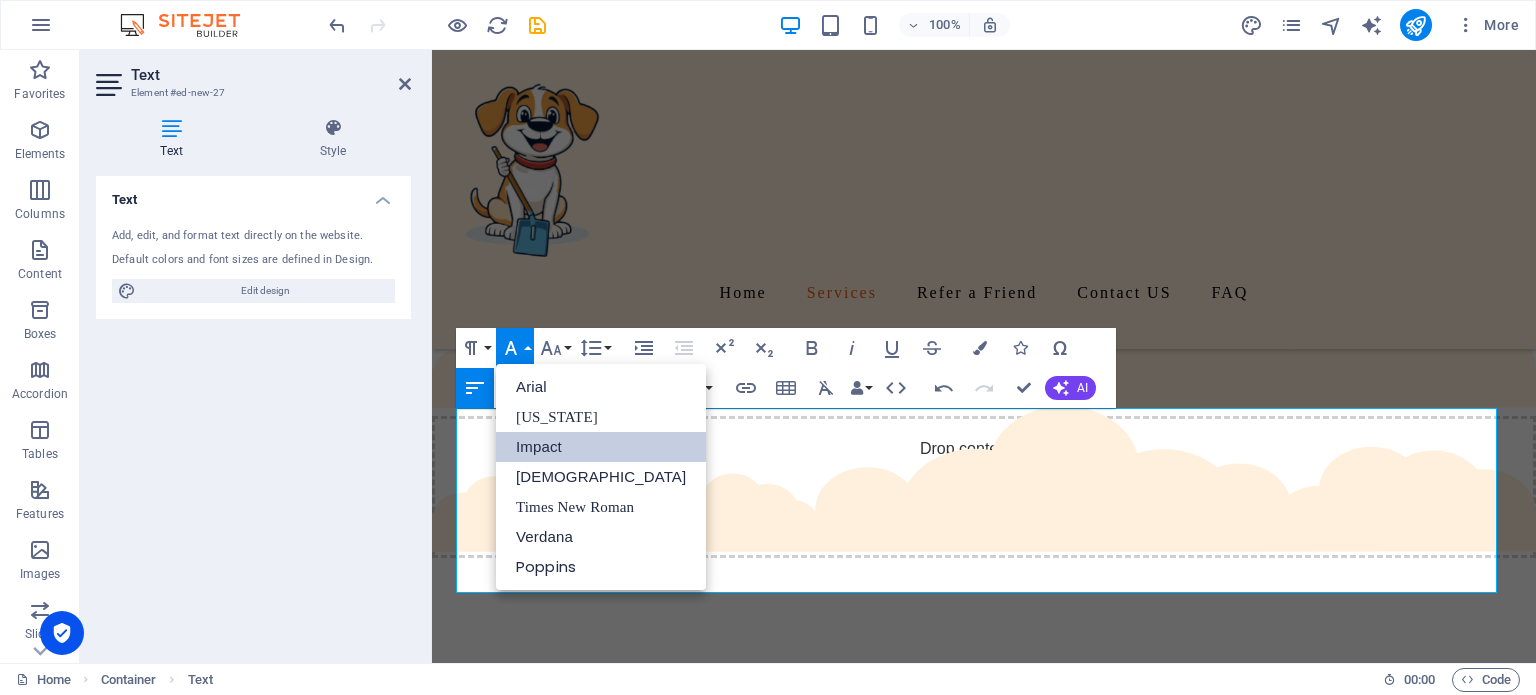 drag, startPoint x: 539, startPoint y: 443, endPoint x: 116, endPoint y: 375, distance: 428.43085 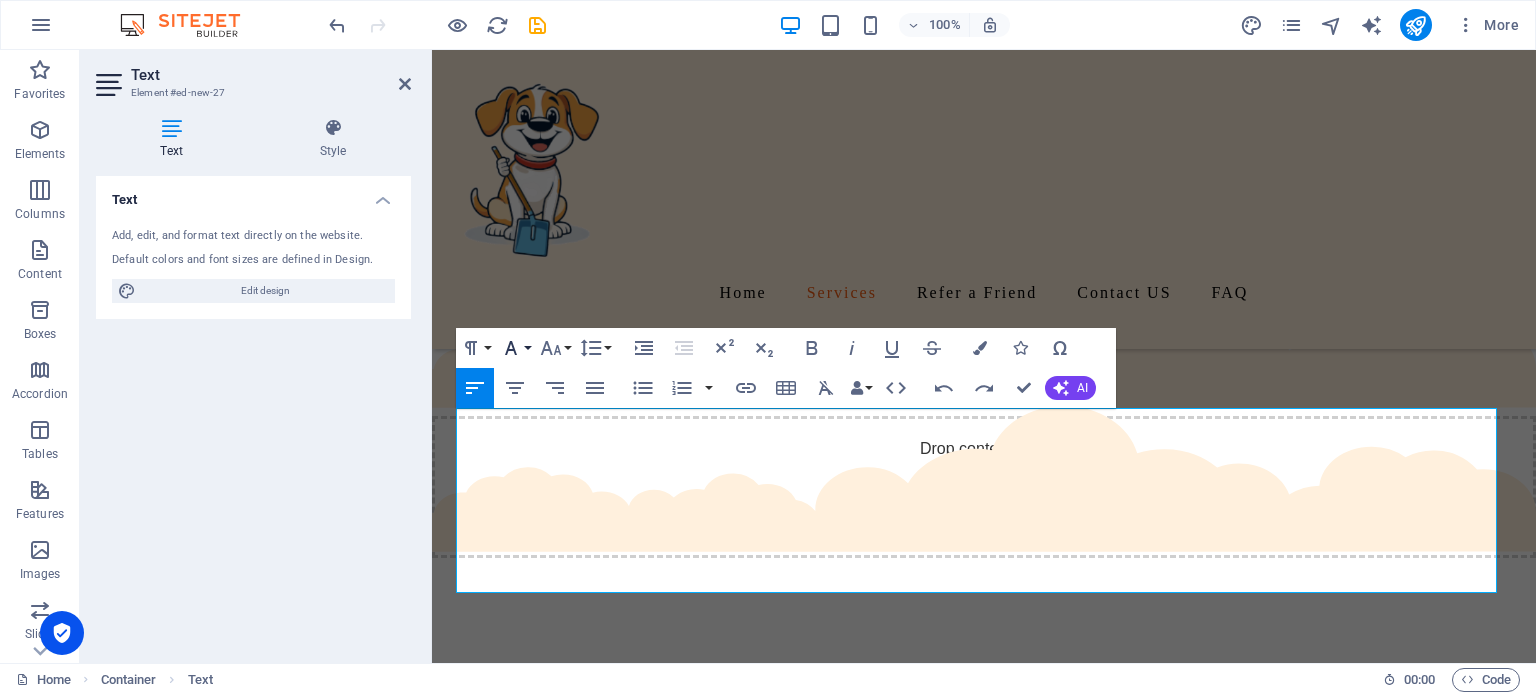 click on "Font Family" at bounding box center (515, 348) 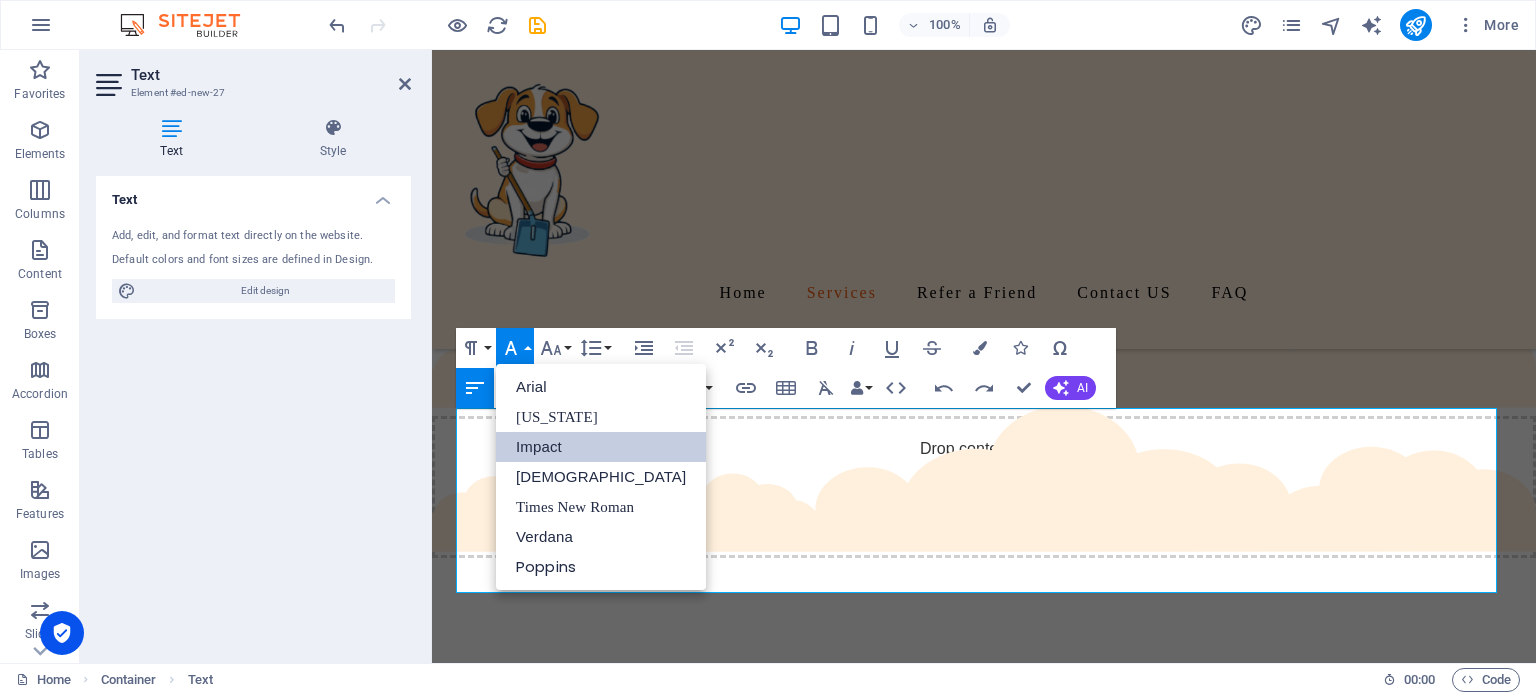 scroll, scrollTop: 0, scrollLeft: 0, axis: both 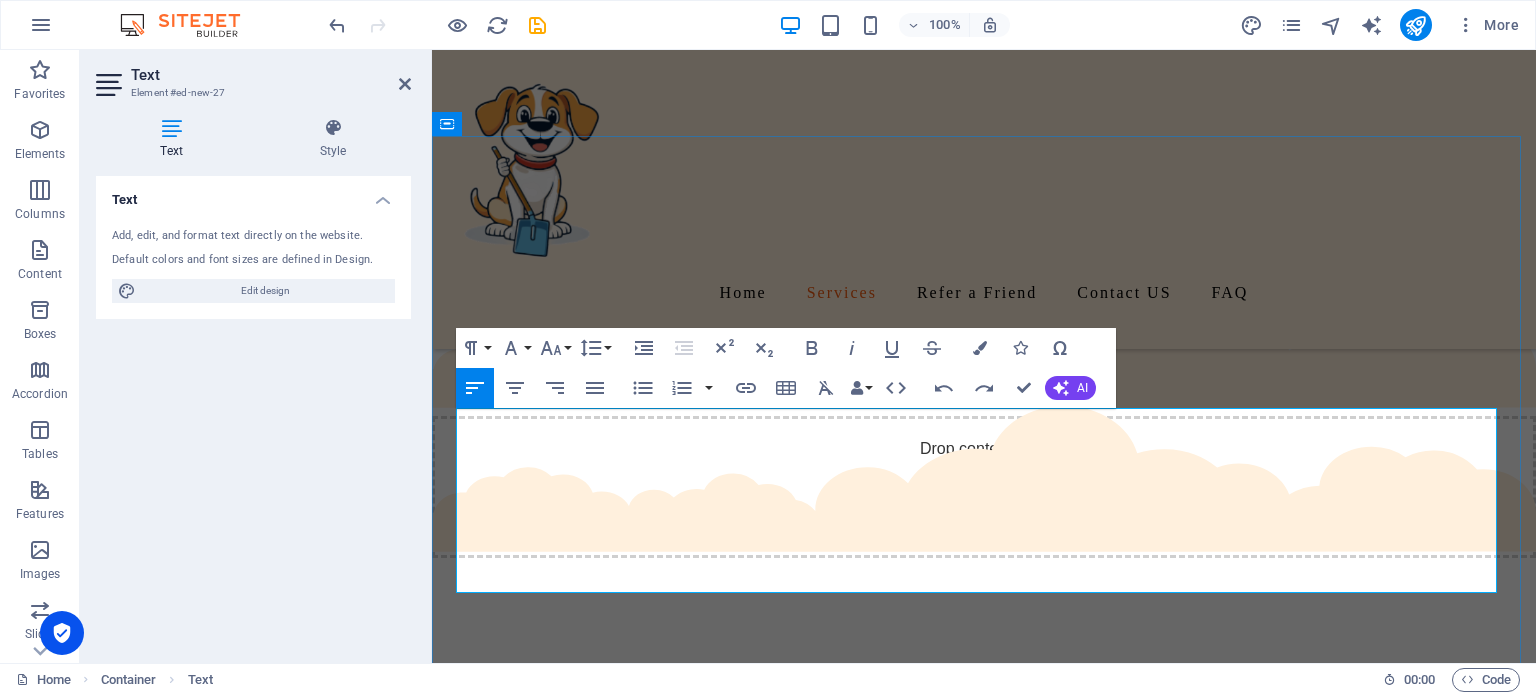 click on "​ ​ ​" at bounding box center [984, 998] 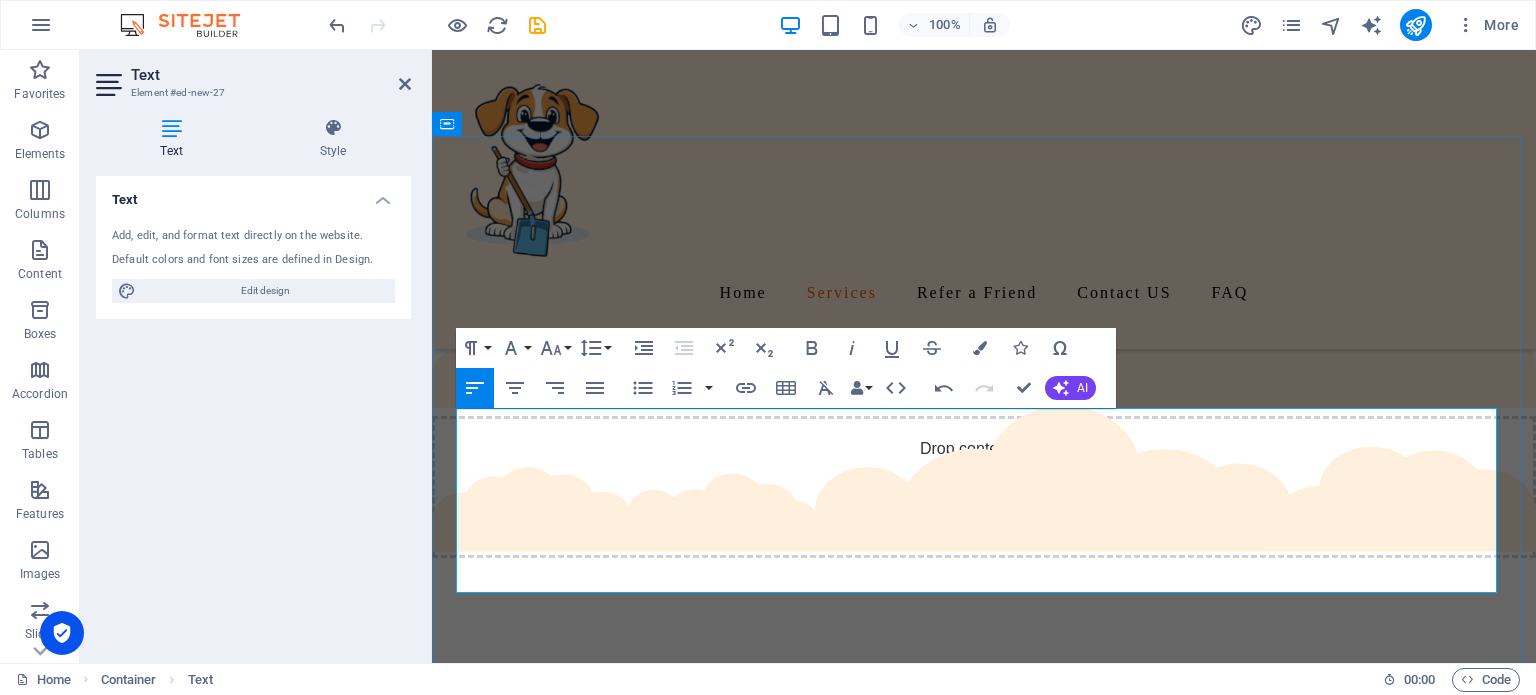 drag, startPoint x: 748, startPoint y: 499, endPoint x: 634, endPoint y: 500, distance: 114.00439 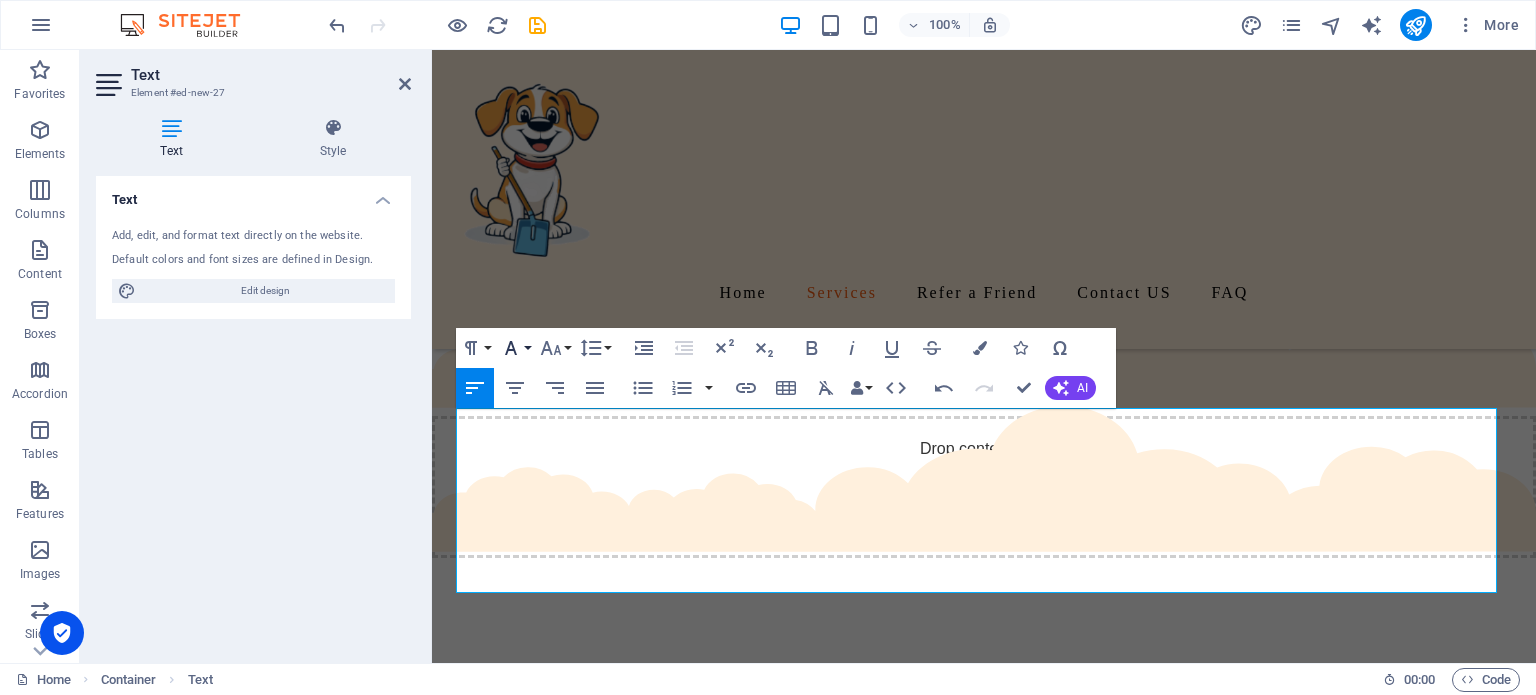 click on "Font Family" at bounding box center [515, 348] 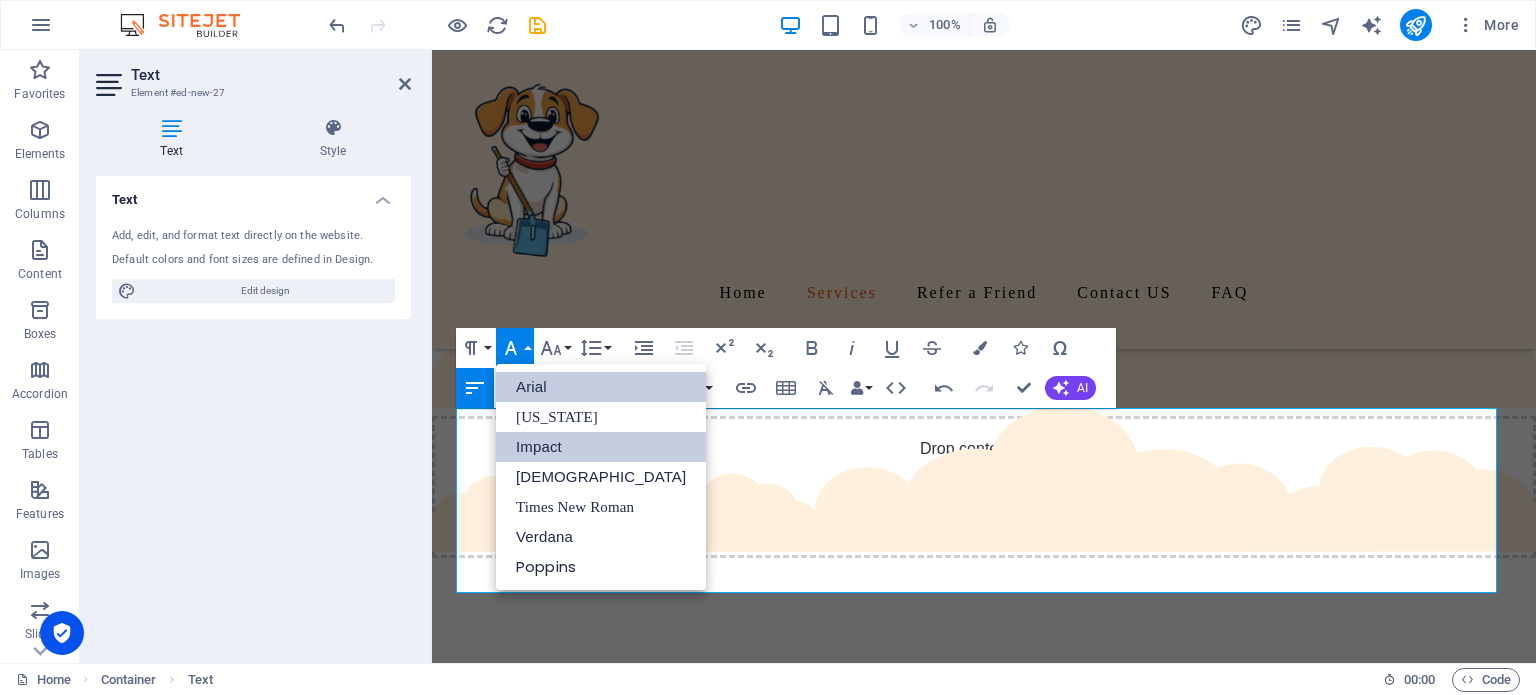 scroll, scrollTop: 0, scrollLeft: 0, axis: both 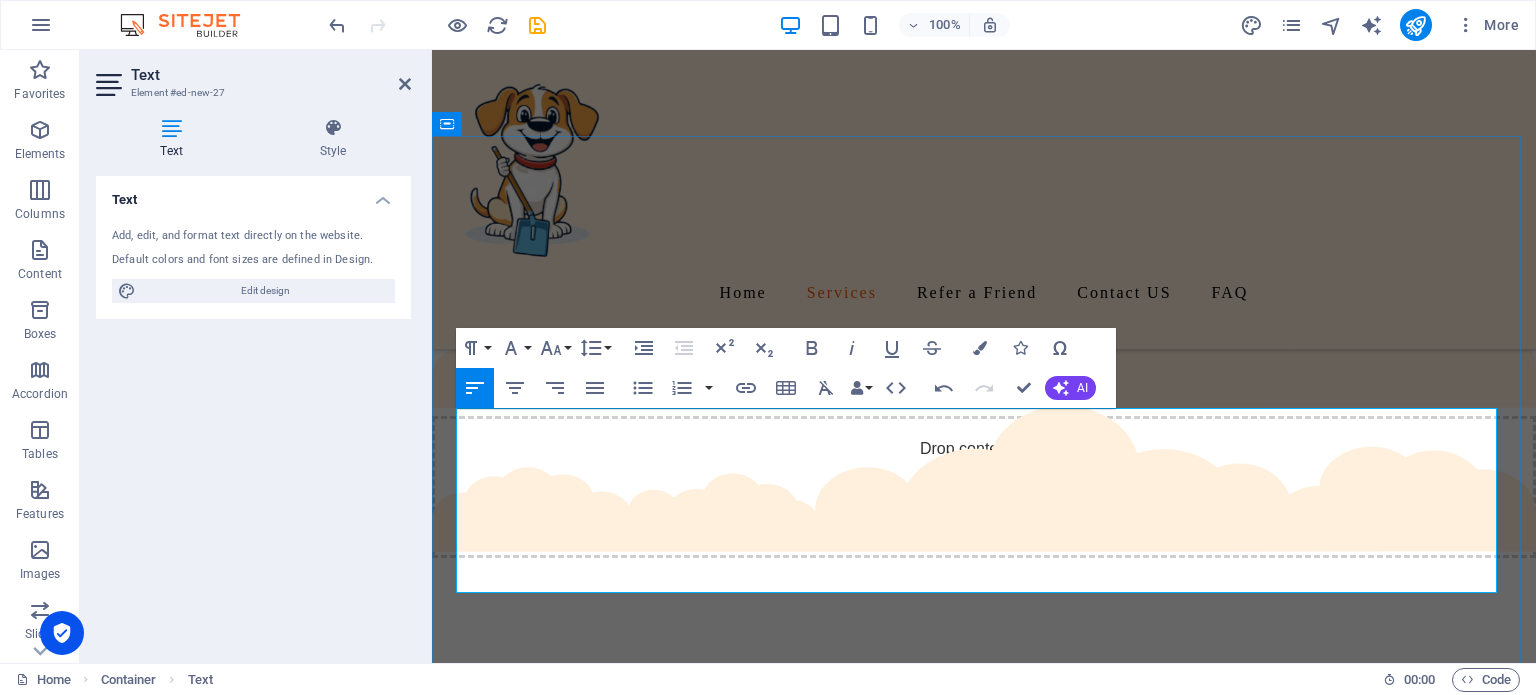 click on "​" at bounding box center [984, 973] 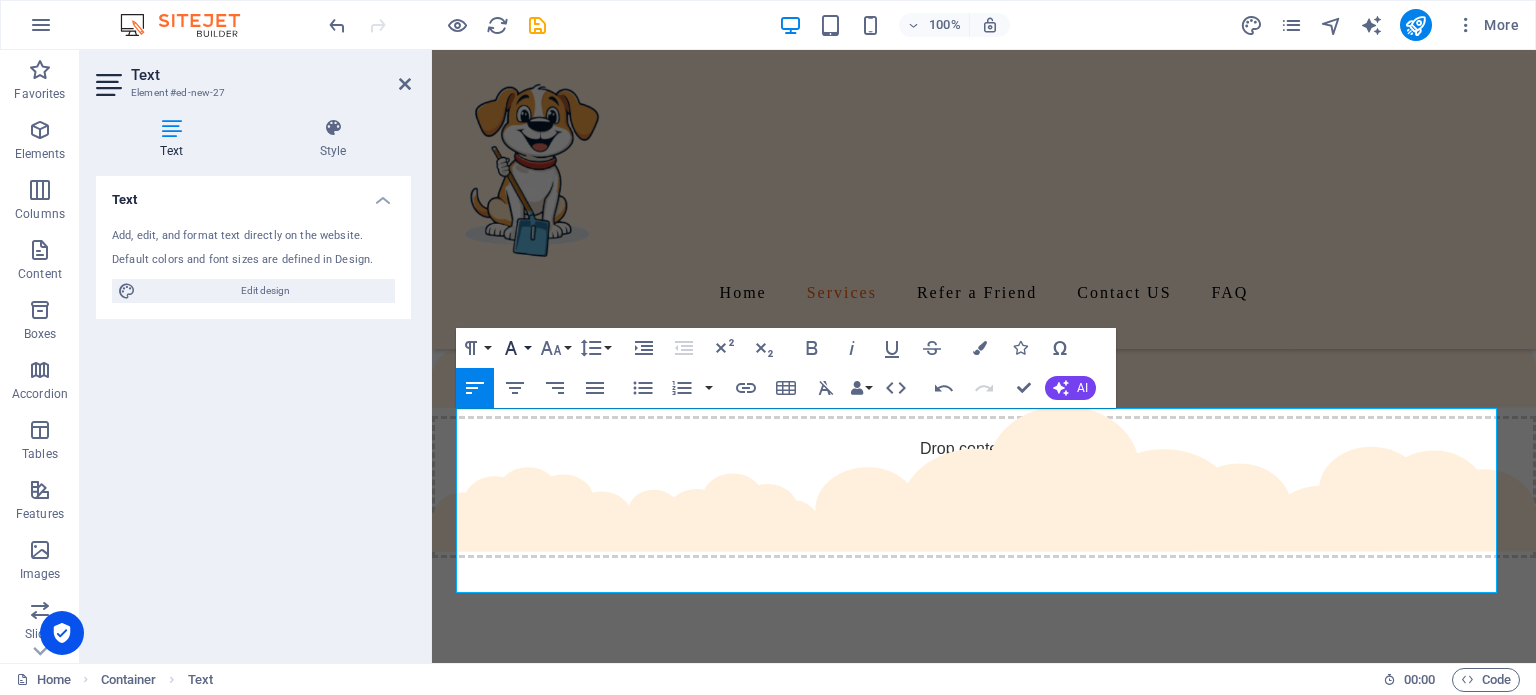 click on "Font Family" at bounding box center (515, 348) 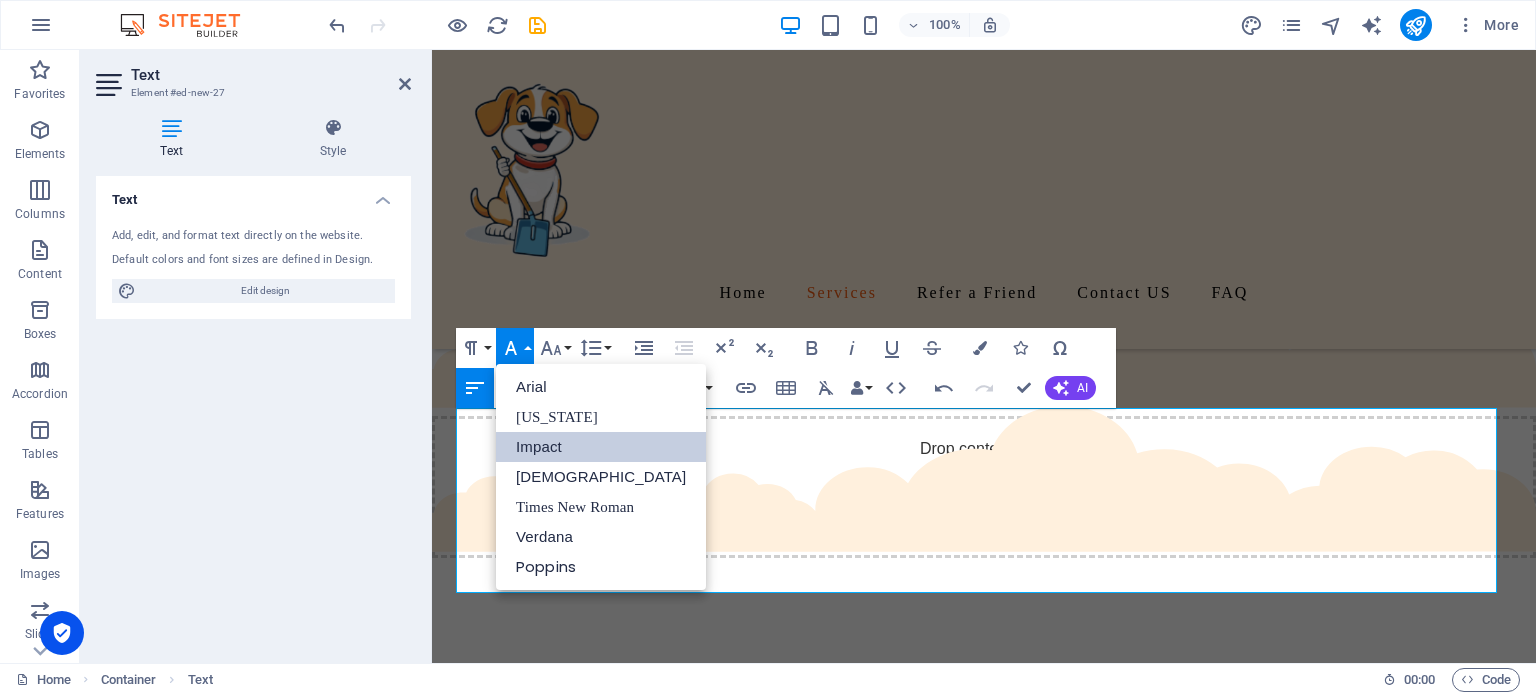 scroll, scrollTop: 0, scrollLeft: 0, axis: both 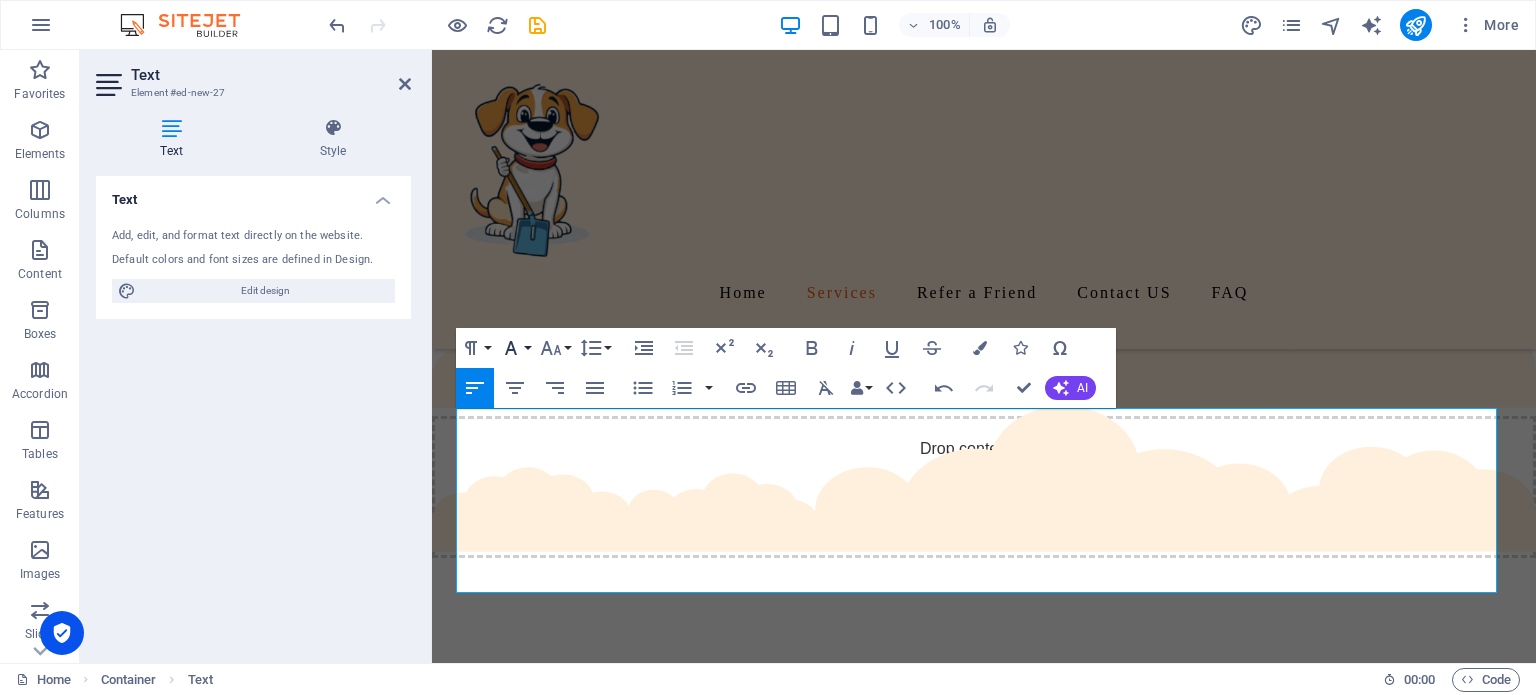 click on "Font Family" at bounding box center [515, 348] 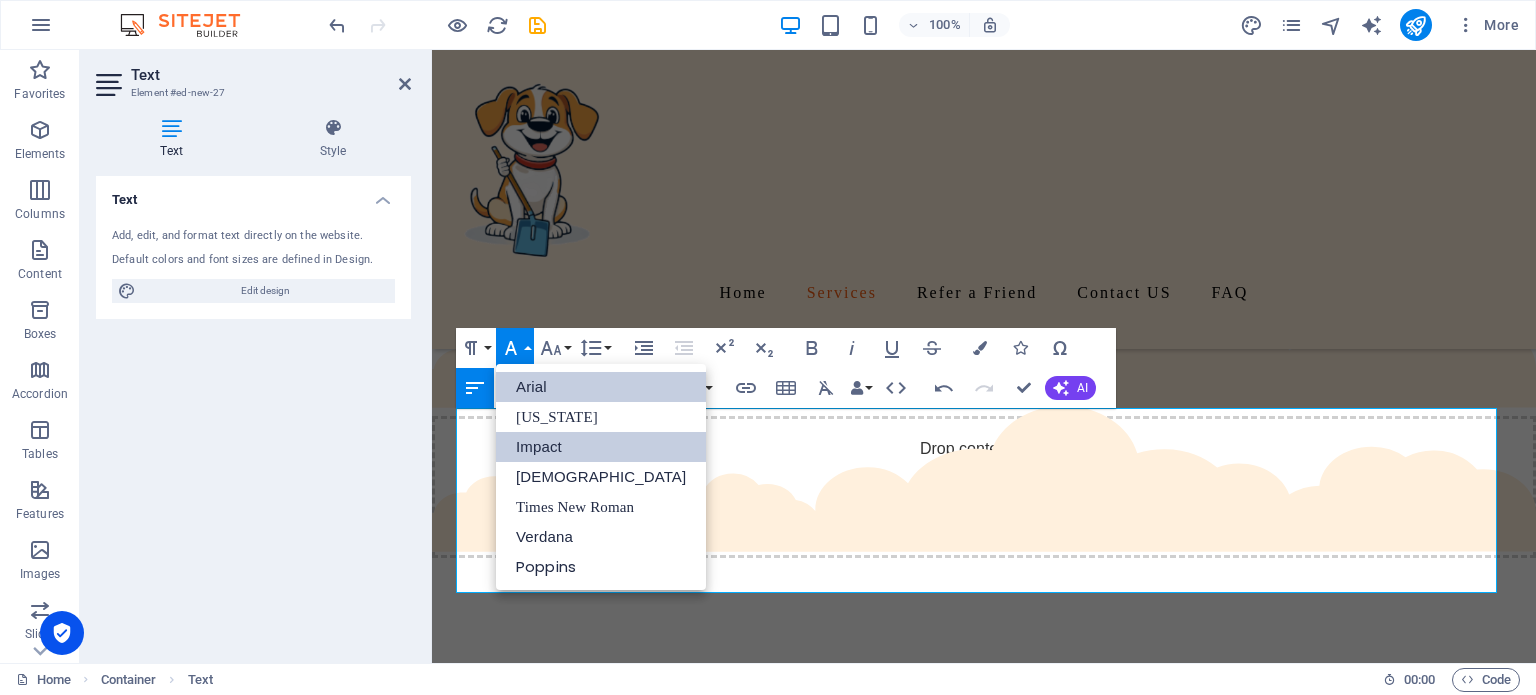 scroll, scrollTop: 0, scrollLeft: 0, axis: both 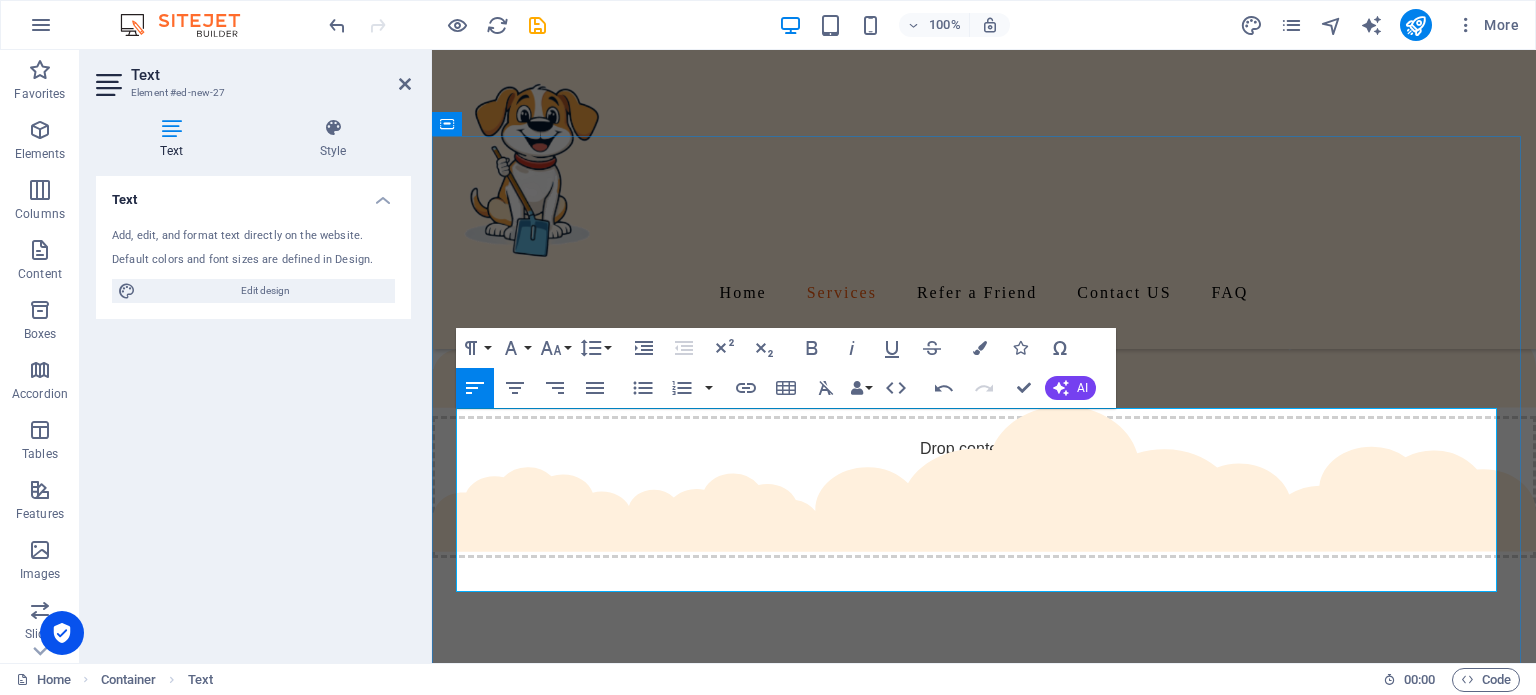 click on "SATISFACTION GUARANTEED.  At Doggy Dooers ® , we guarantee your satisfaction with our Sydney pooper scooper service. If you’re not happy, we’ll make it right—your happiness is our priority." at bounding box center [984, 933] 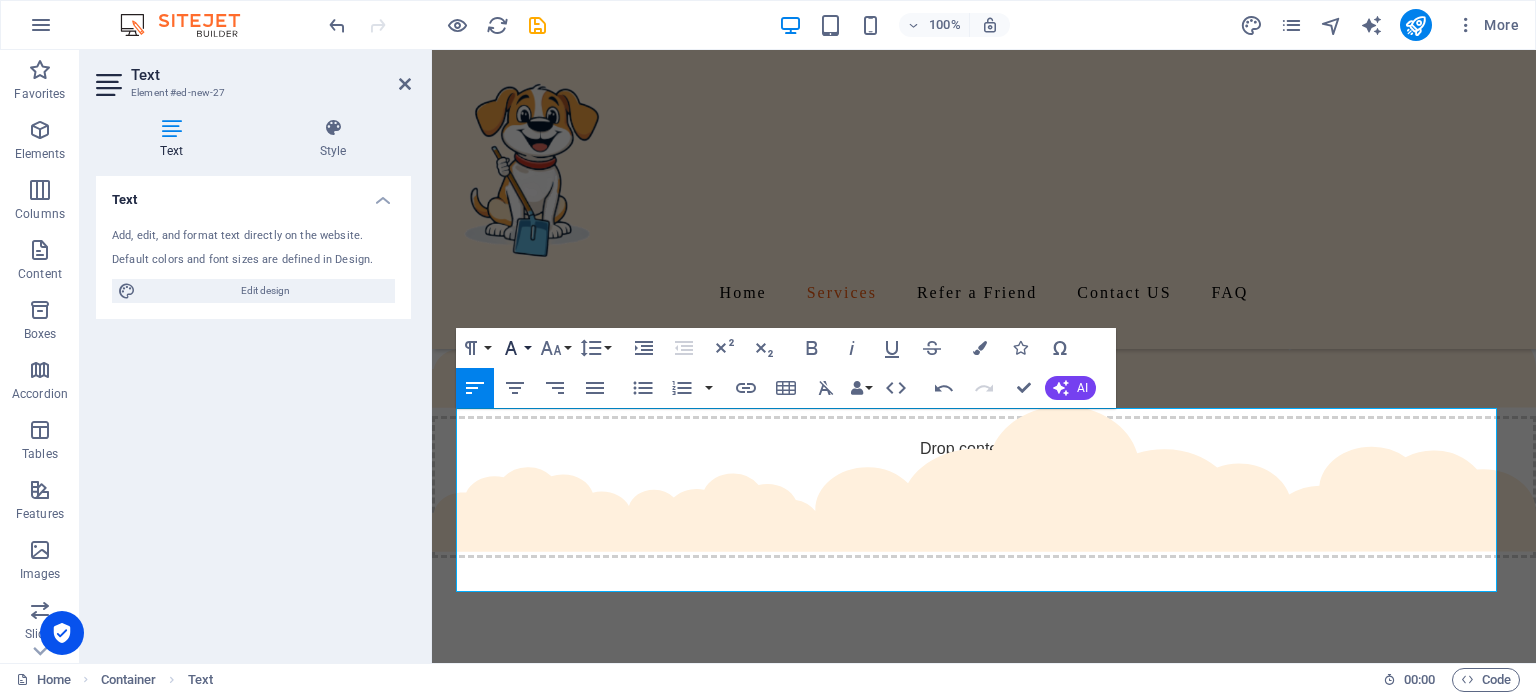 click on "Font Family" at bounding box center (515, 348) 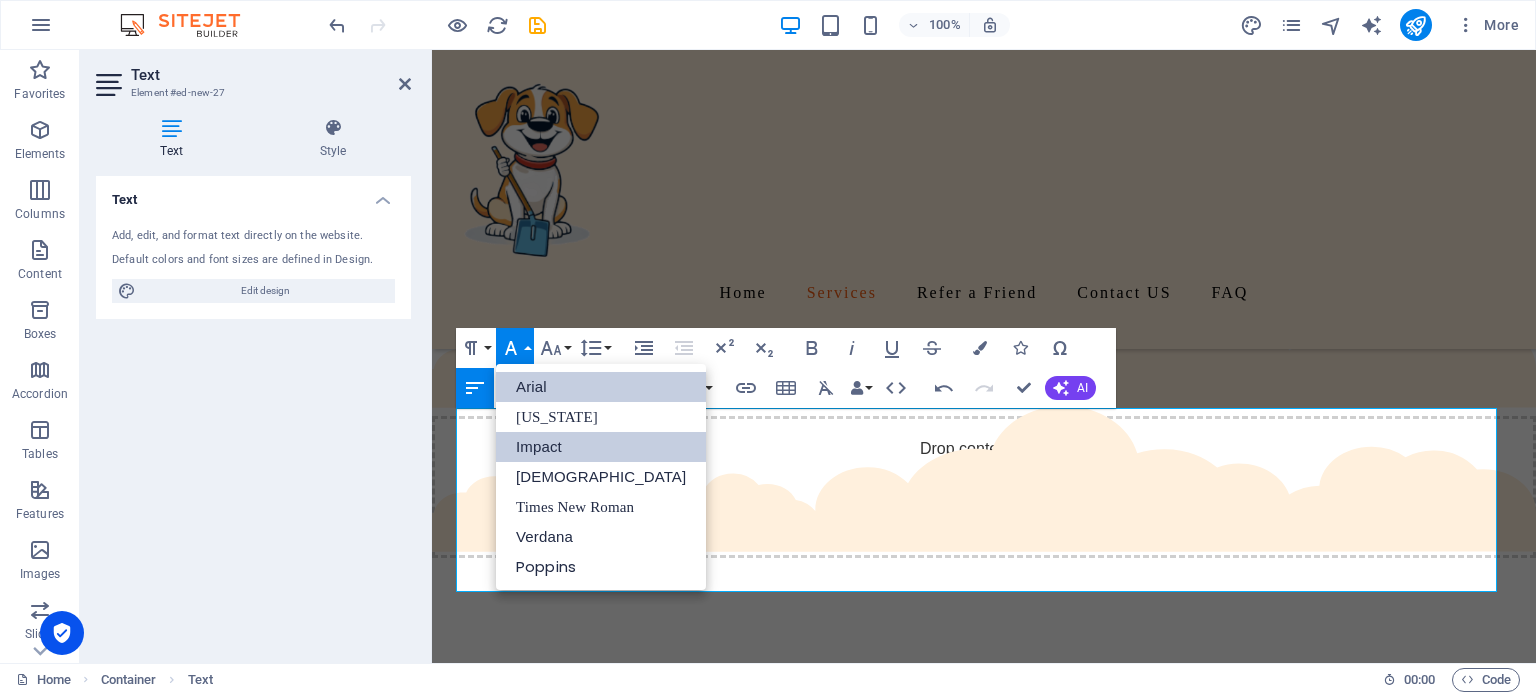 scroll, scrollTop: 0, scrollLeft: 0, axis: both 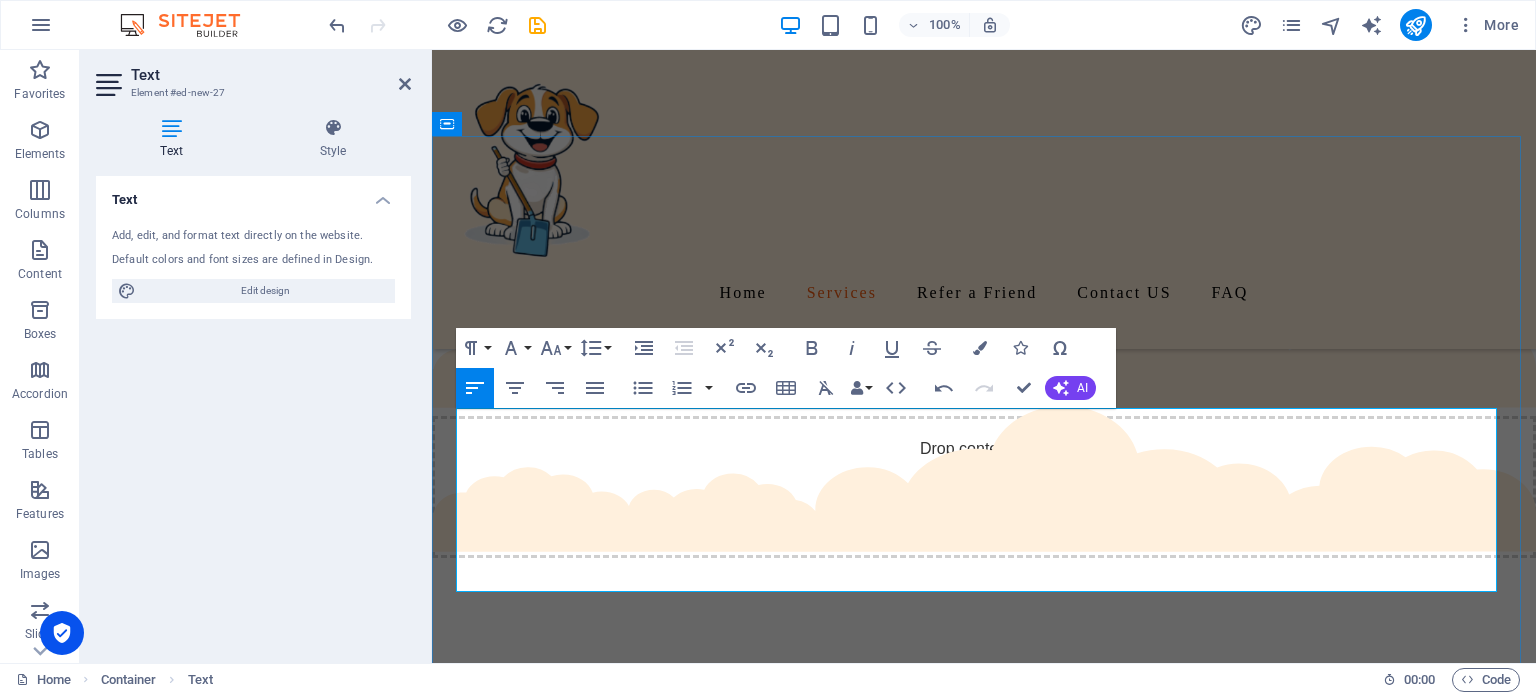 click on "HEALTH AND SAFETY COMMITMENT.  ​​ ​" at bounding box center (984, 998) 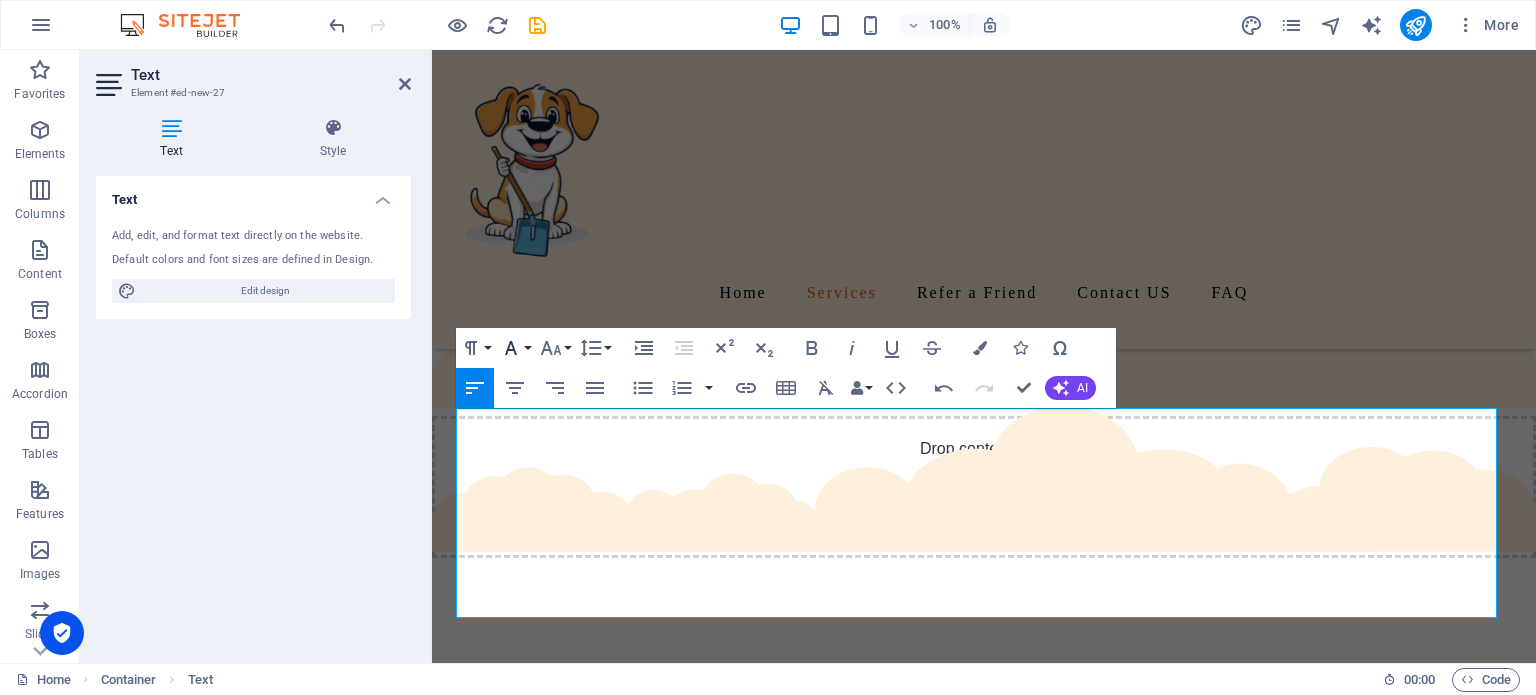 click 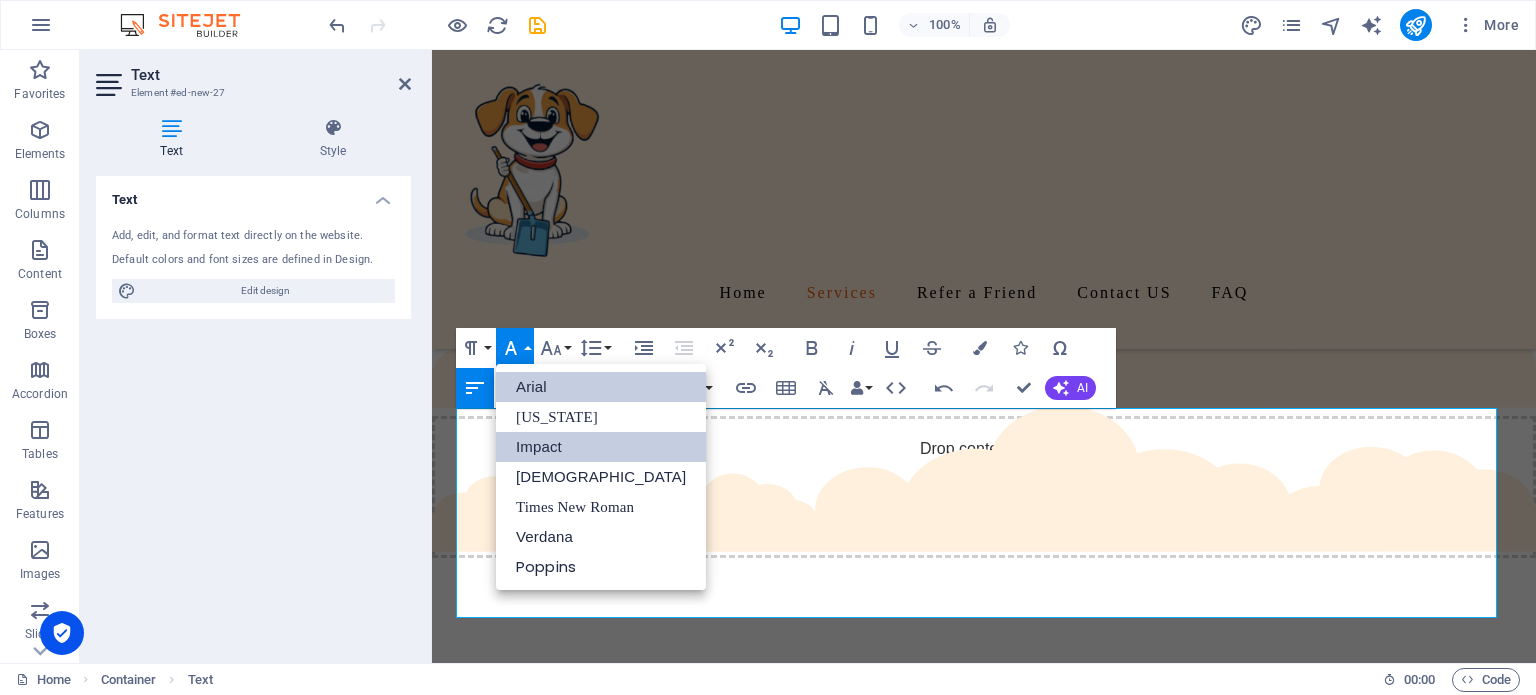 scroll, scrollTop: 0, scrollLeft: 0, axis: both 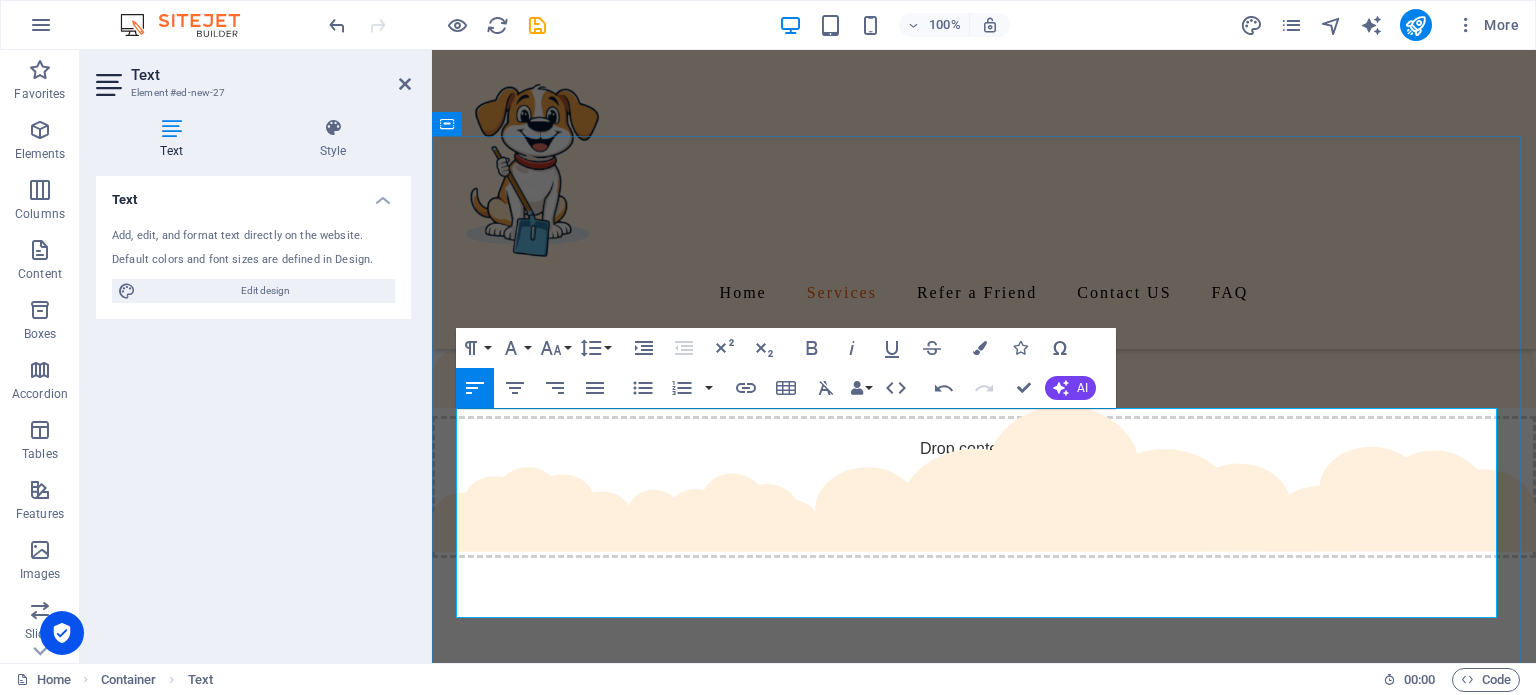 click on "HEALTH AND SAFETY COMMITMENT.  Doggy Dooers ®  prioritizes health and safety by using sanitary practices and eco-friendly disposal methods, ensuring a clean, safe environment for The PNW pets and families. ​​ ​" at bounding box center [984, 1010] 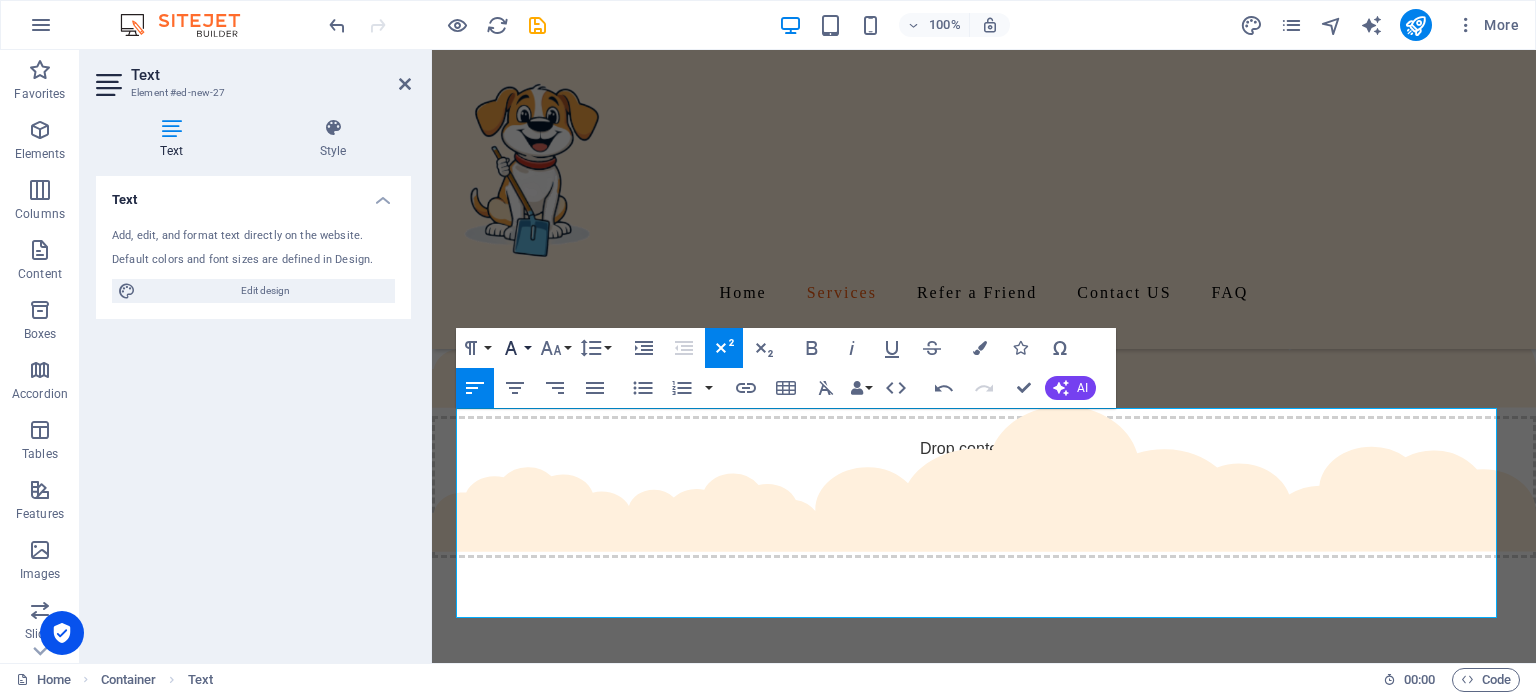 click on "Font Family" at bounding box center (515, 348) 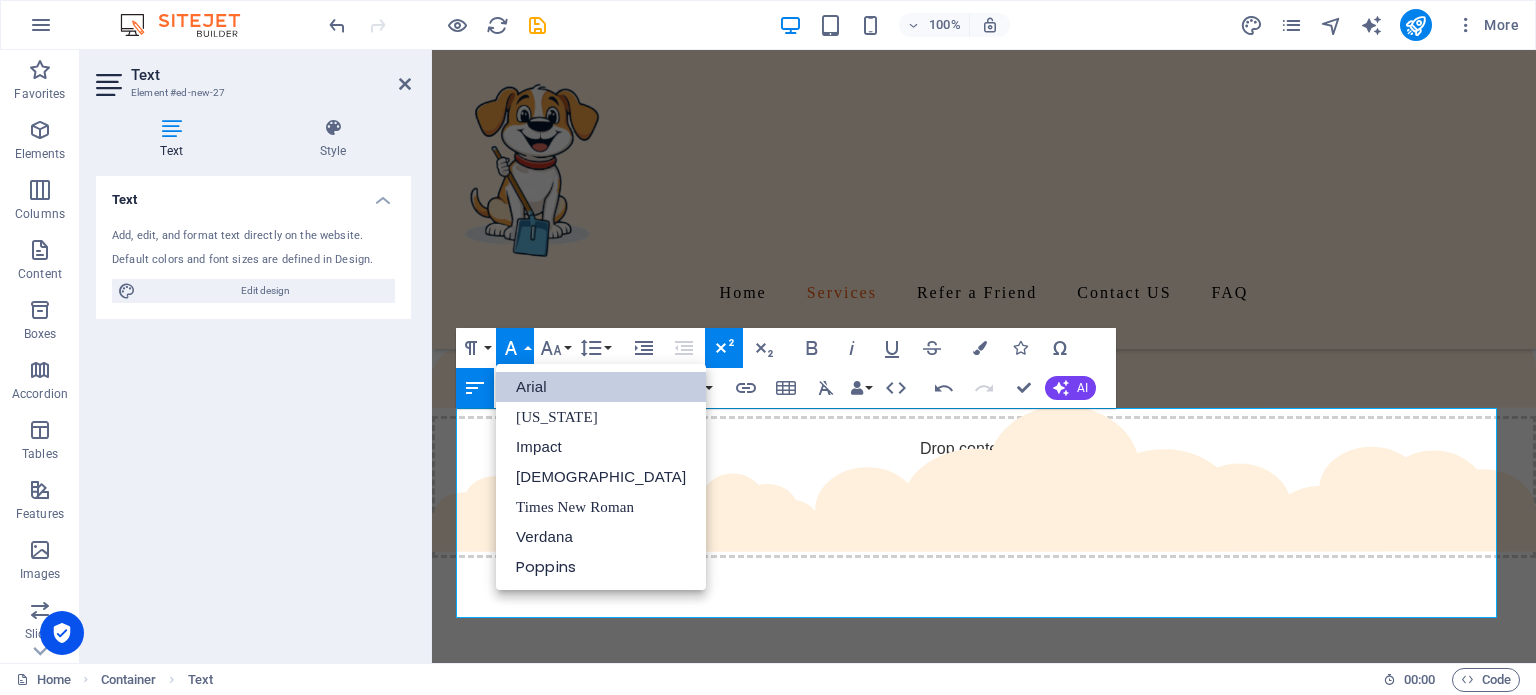 click on "Arial" at bounding box center (601, 387) 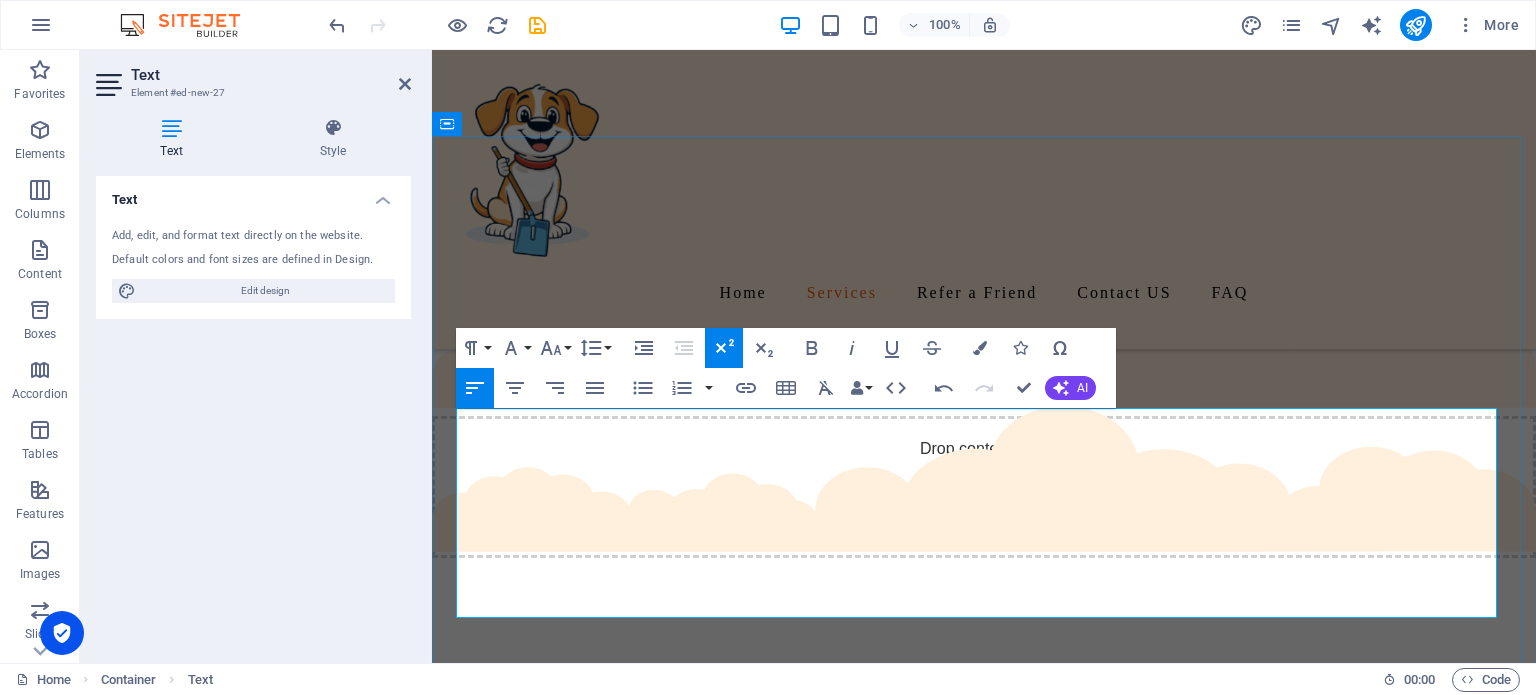 click on "prioritizes health and safety by using sanitary practices and eco-friendly disposal methods, ensuring a clean, safe environment for The PNW pets and families." at bounding box center [973, 1010] 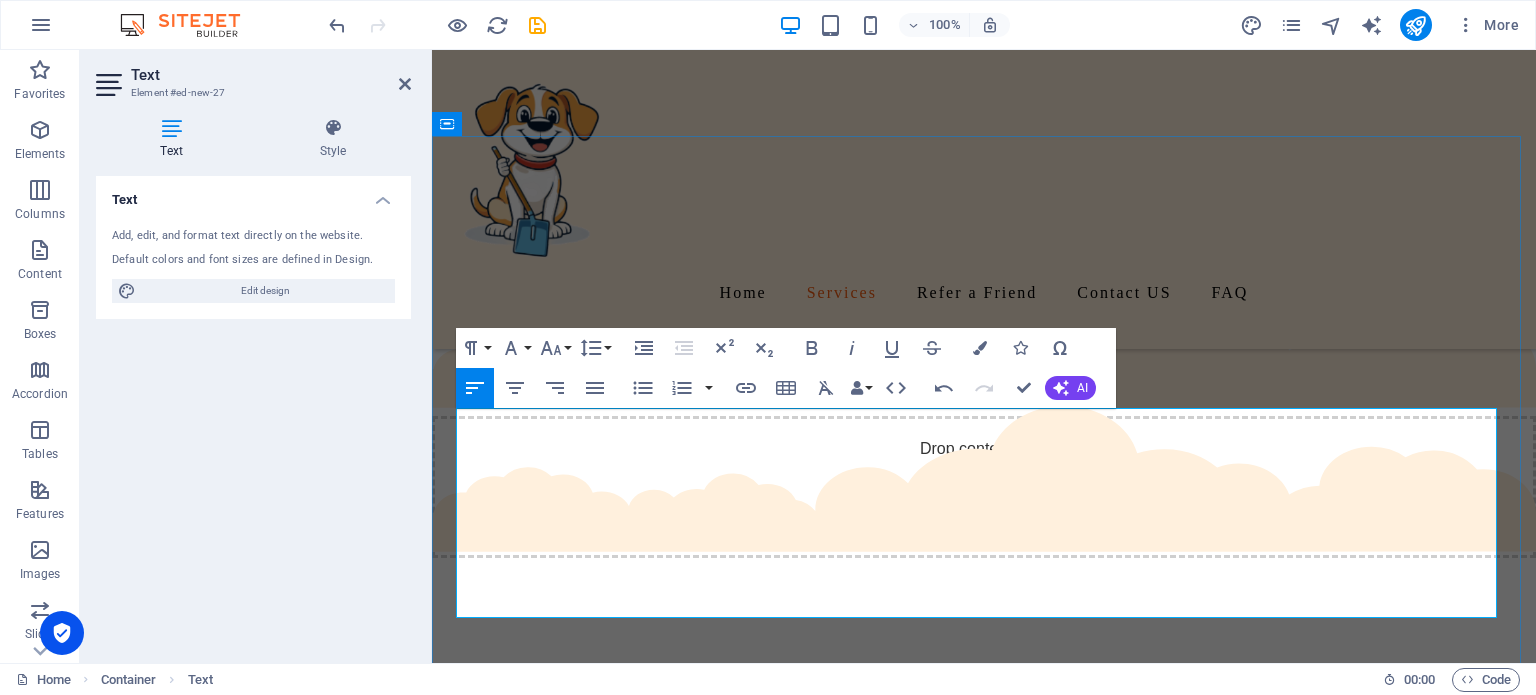 drag, startPoint x: 670, startPoint y: 577, endPoint x: 456, endPoint y: 567, distance: 214.23352 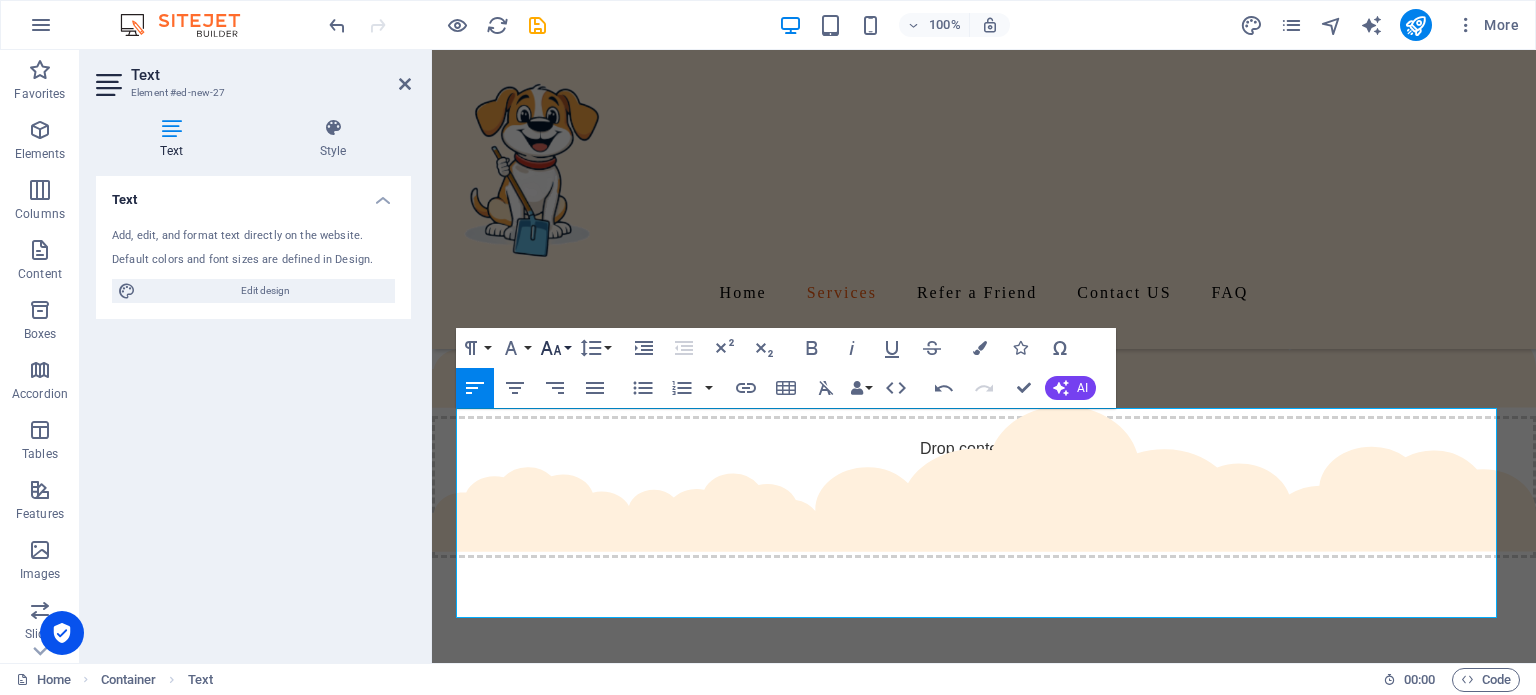 click on "Font Size" at bounding box center (555, 348) 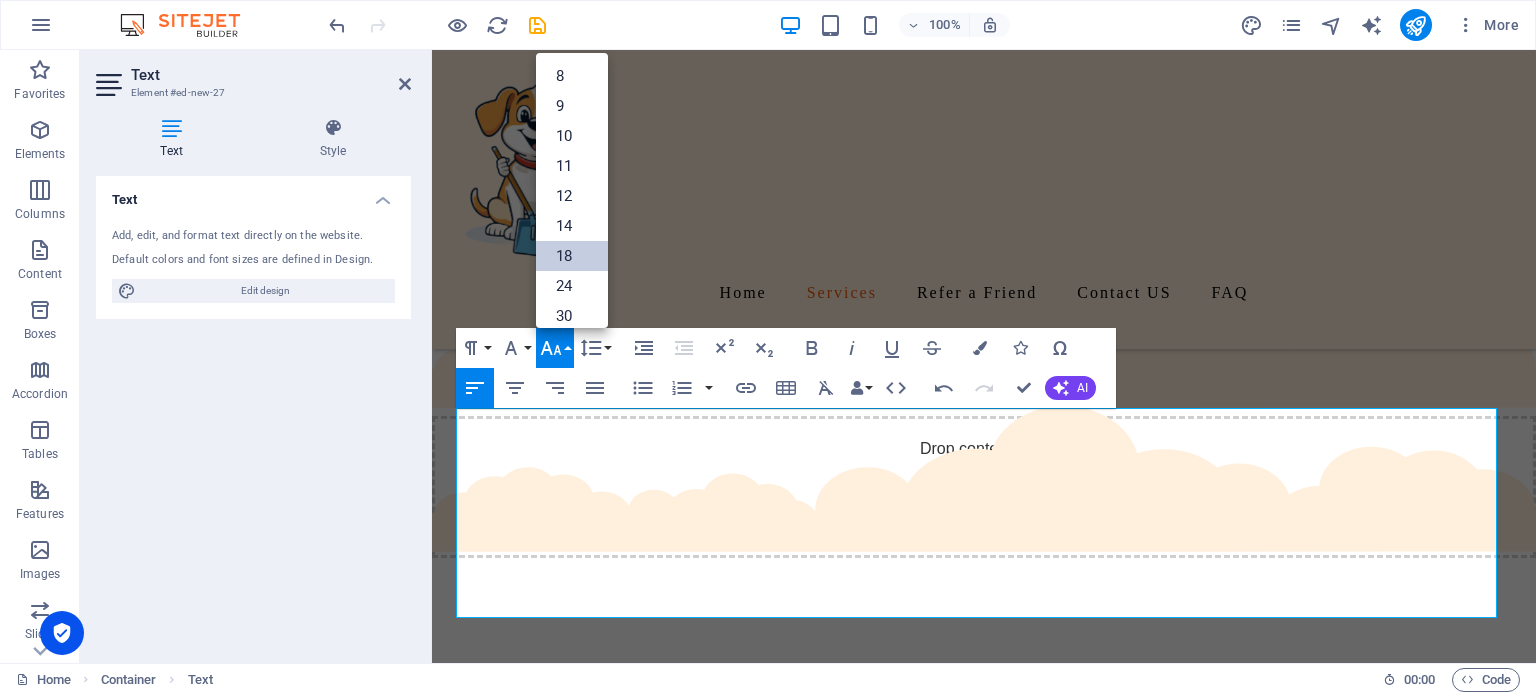click on "18" at bounding box center [572, 256] 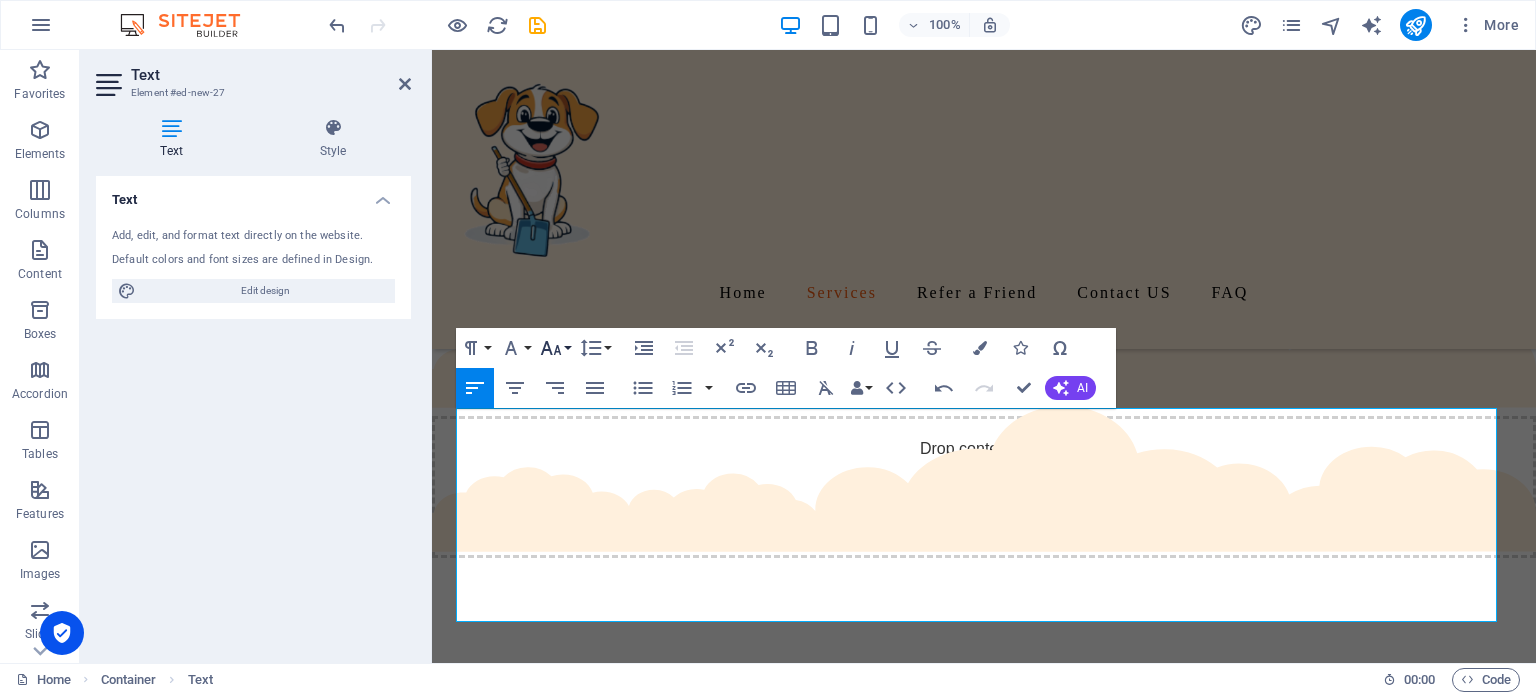 click on "Font Size" at bounding box center (555, 348) 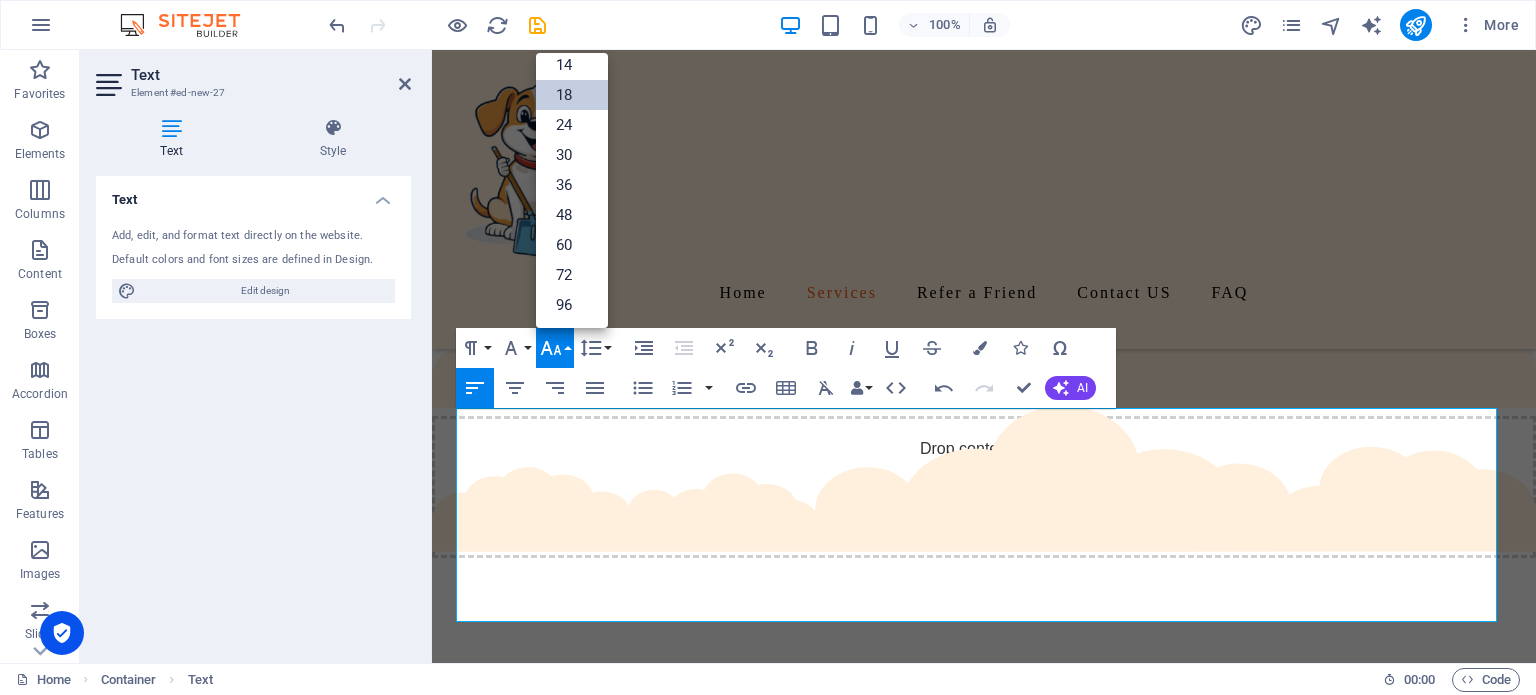 scroll, scrollTop: 160, scrollLeft: 0, axis: vertical 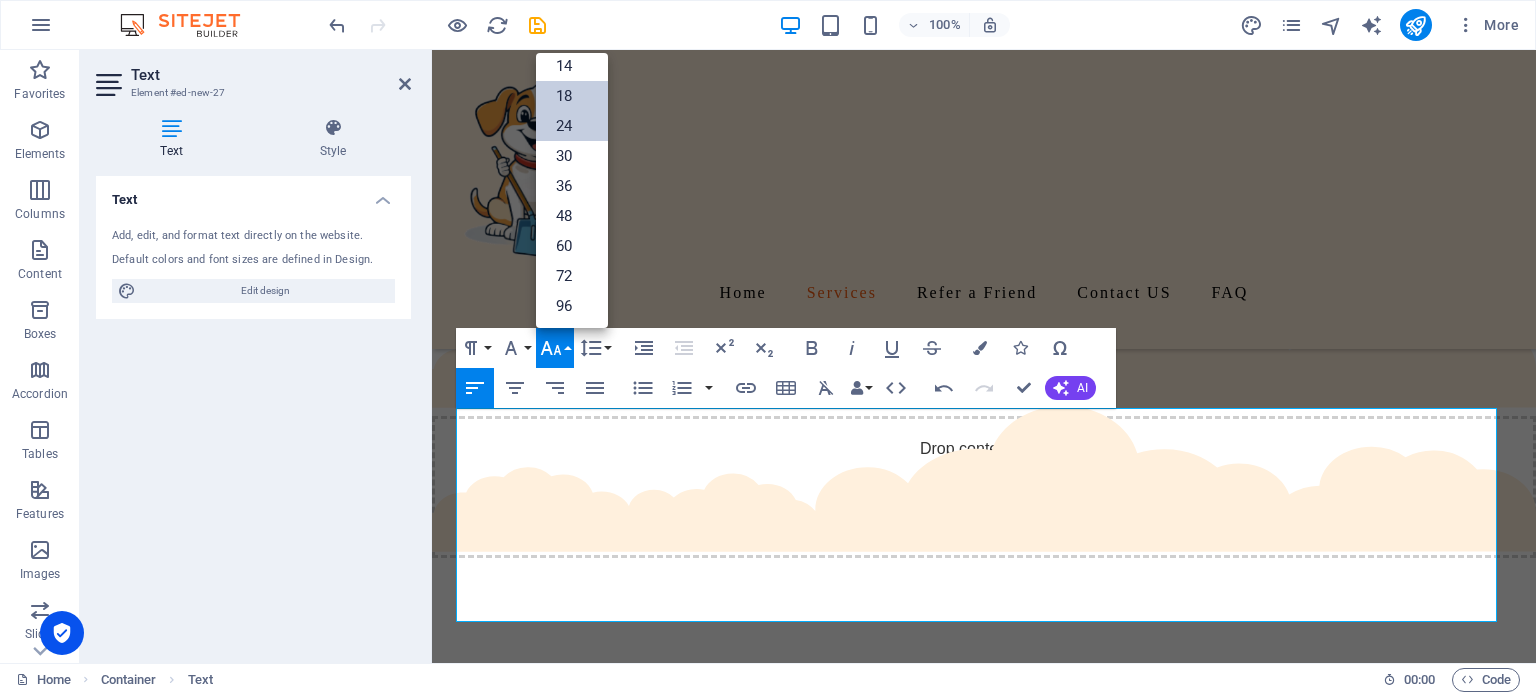 click on "24" at bounding box center [572, 126] 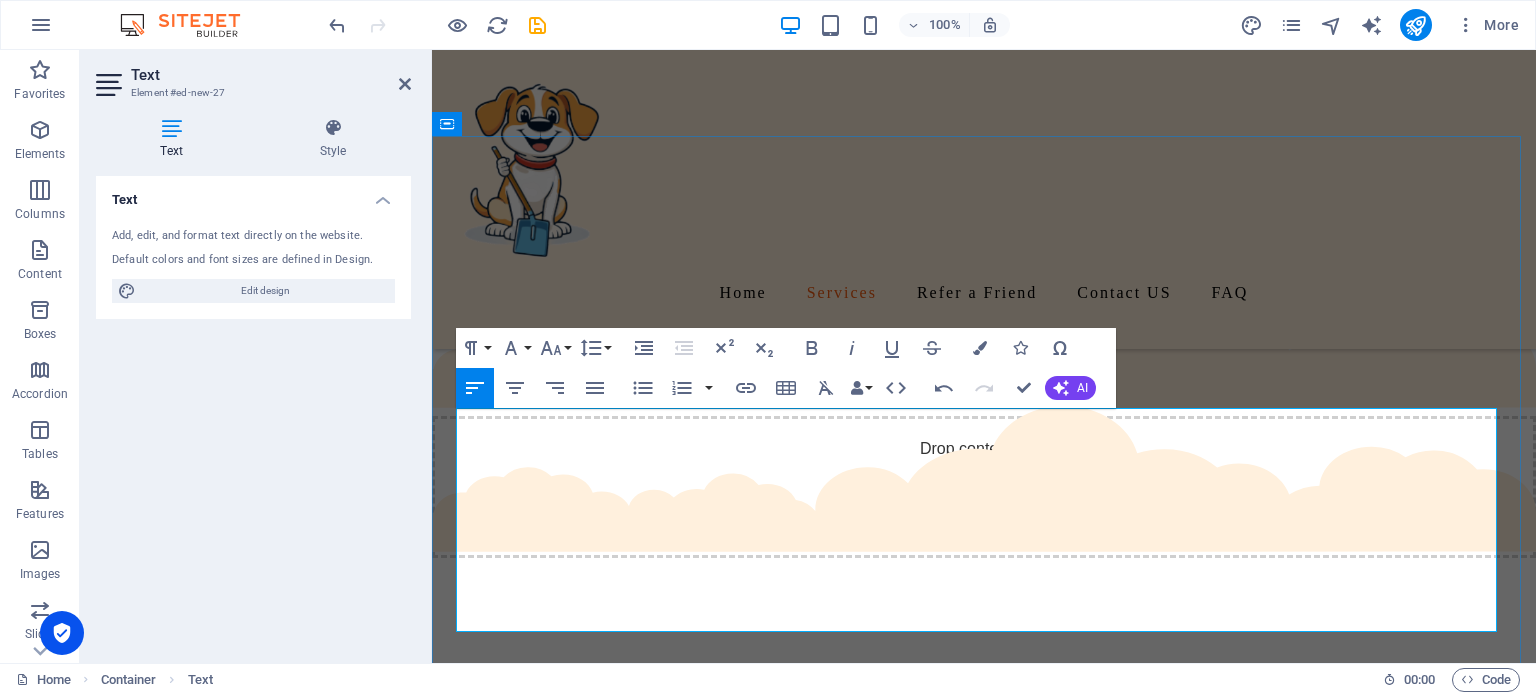 drag, startPoint x: 630, startPoint y: 493, endPoint x: 467, endPoint y: 485, distance: 163.1962 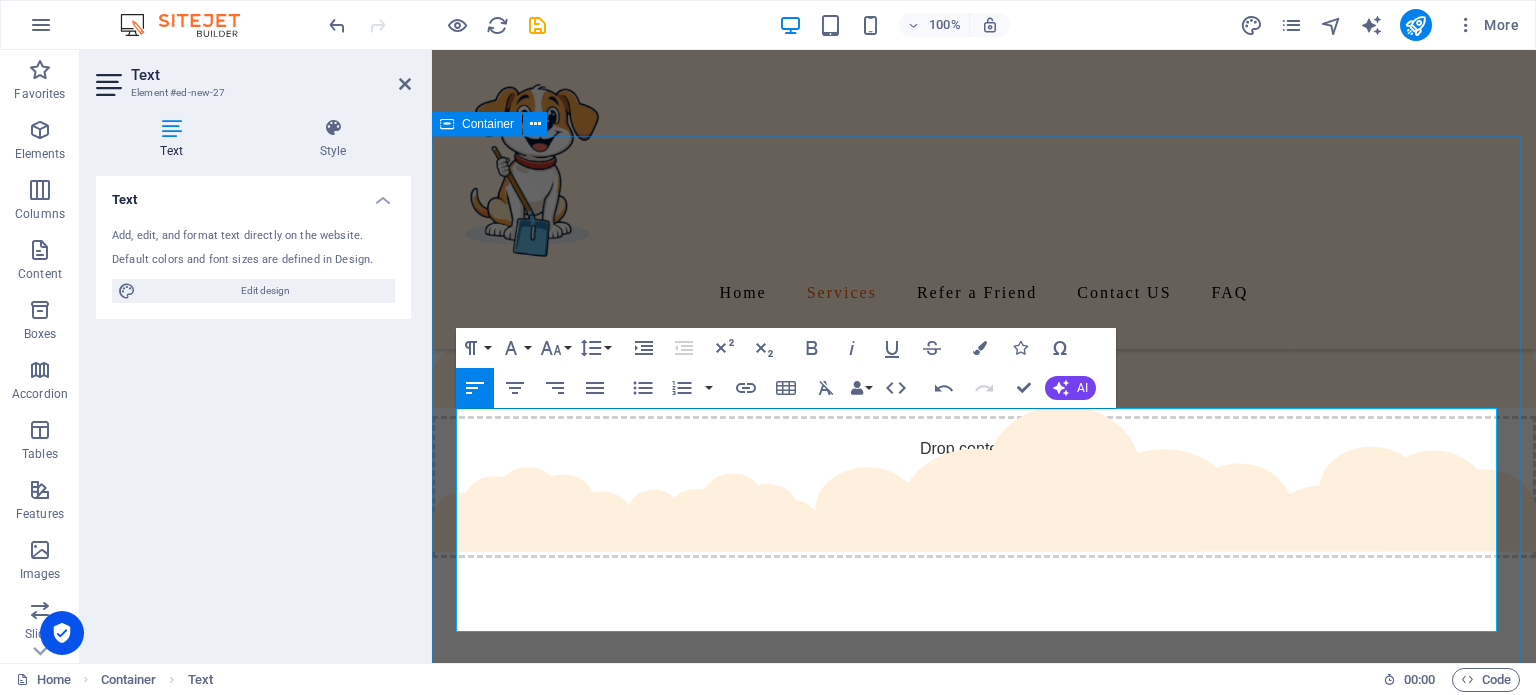 drag, startPoint x: 632, startPoint y: 499, endPoint x: 450, endPoint y: 491, distance: 182.17574 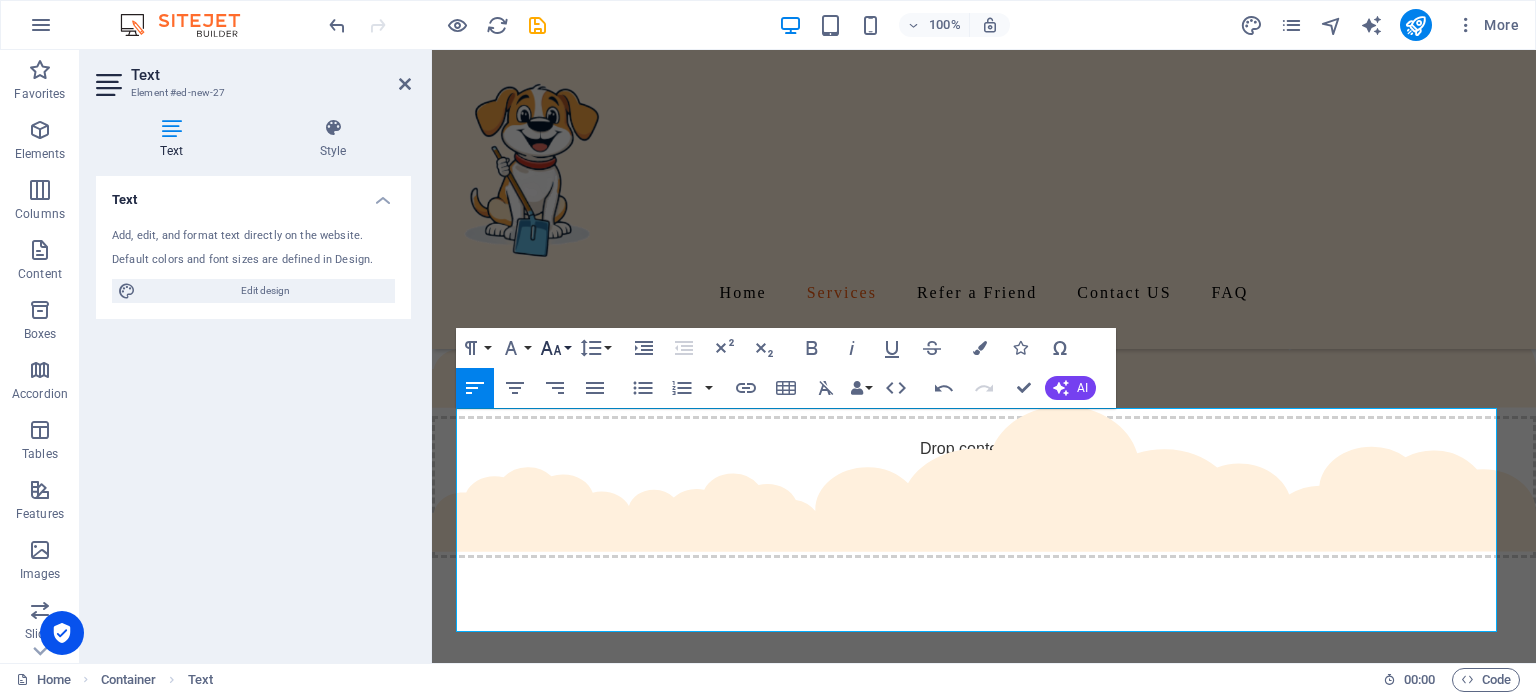 click on "Font Size" at bounding box center (555, 348) 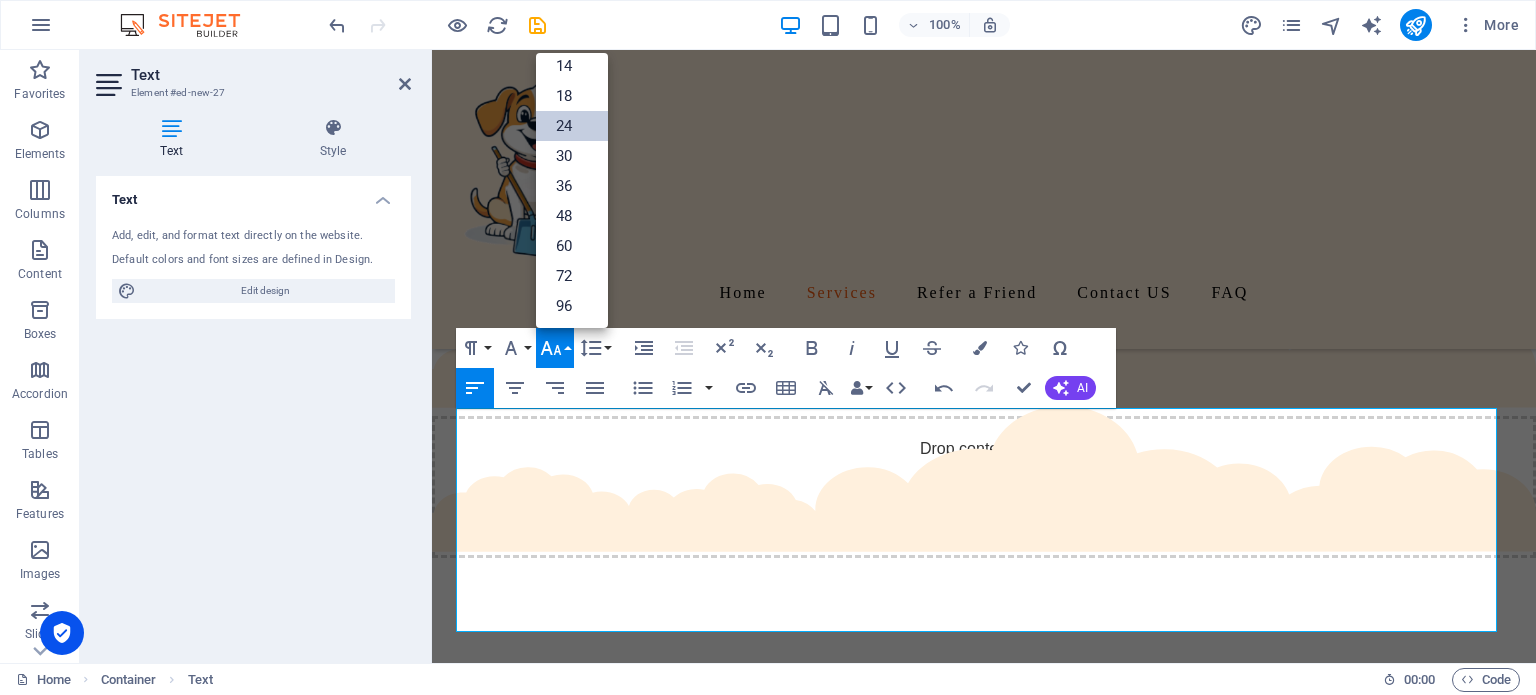 click on "24" at bounding box center [572, 126] 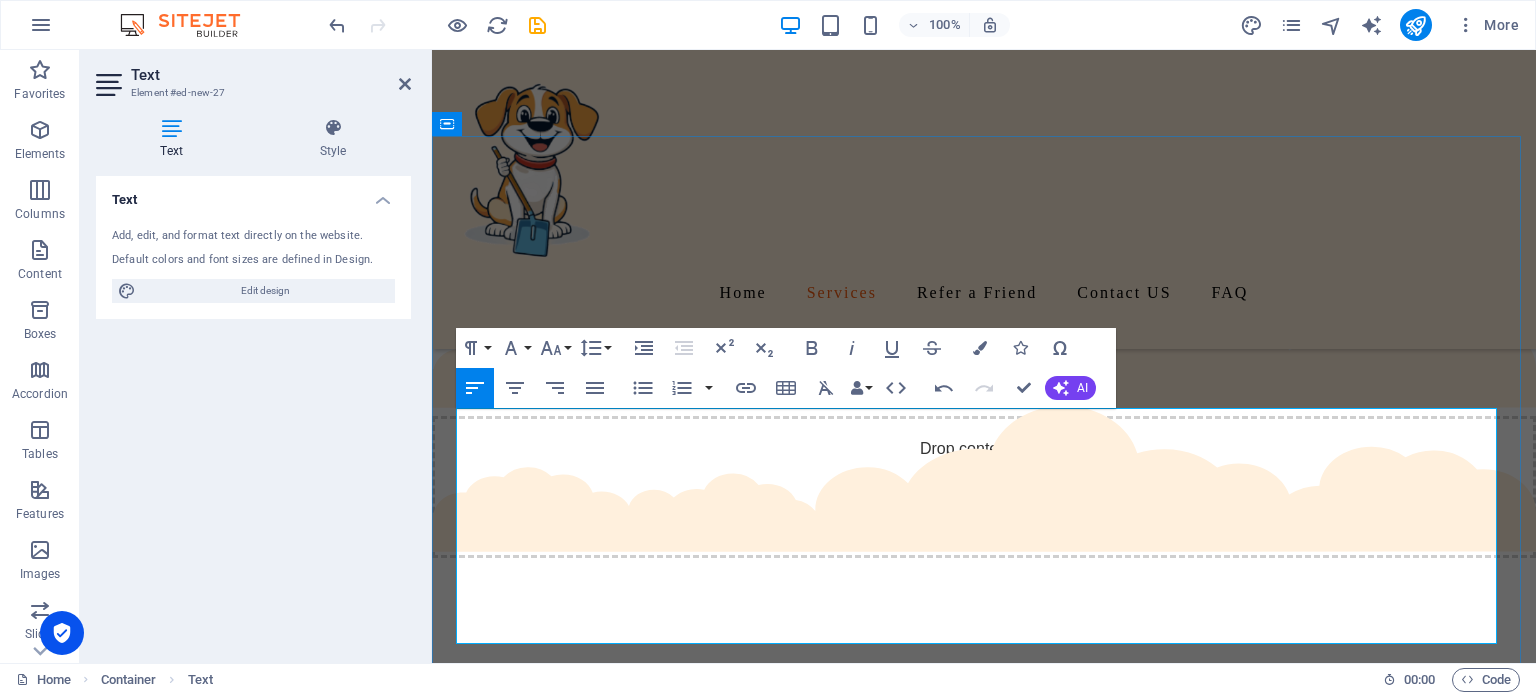 drag, startPoint x: 655, startPoint y: 421, endPoint x: 456, endPoint y: 418, distance: 199.02261 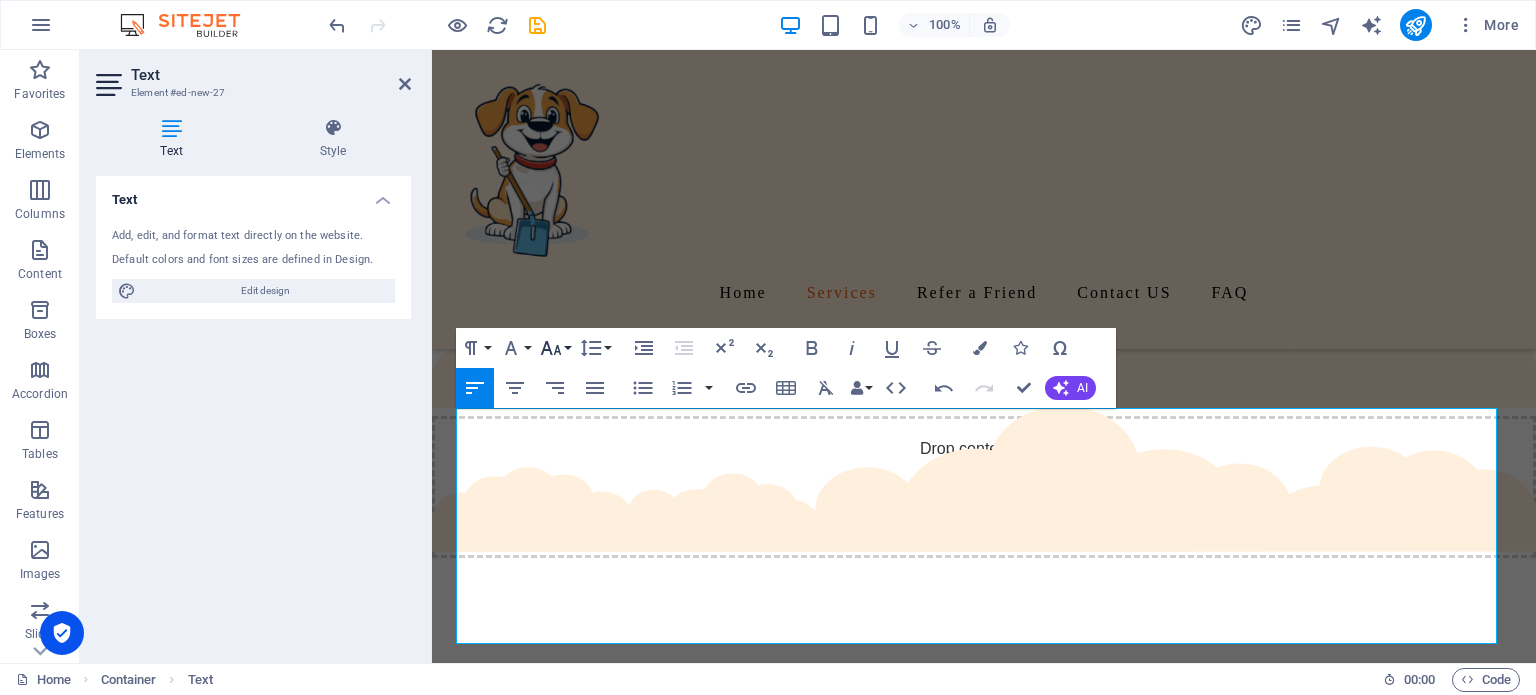 click on "Font Size" at bounding box center (555, 348) 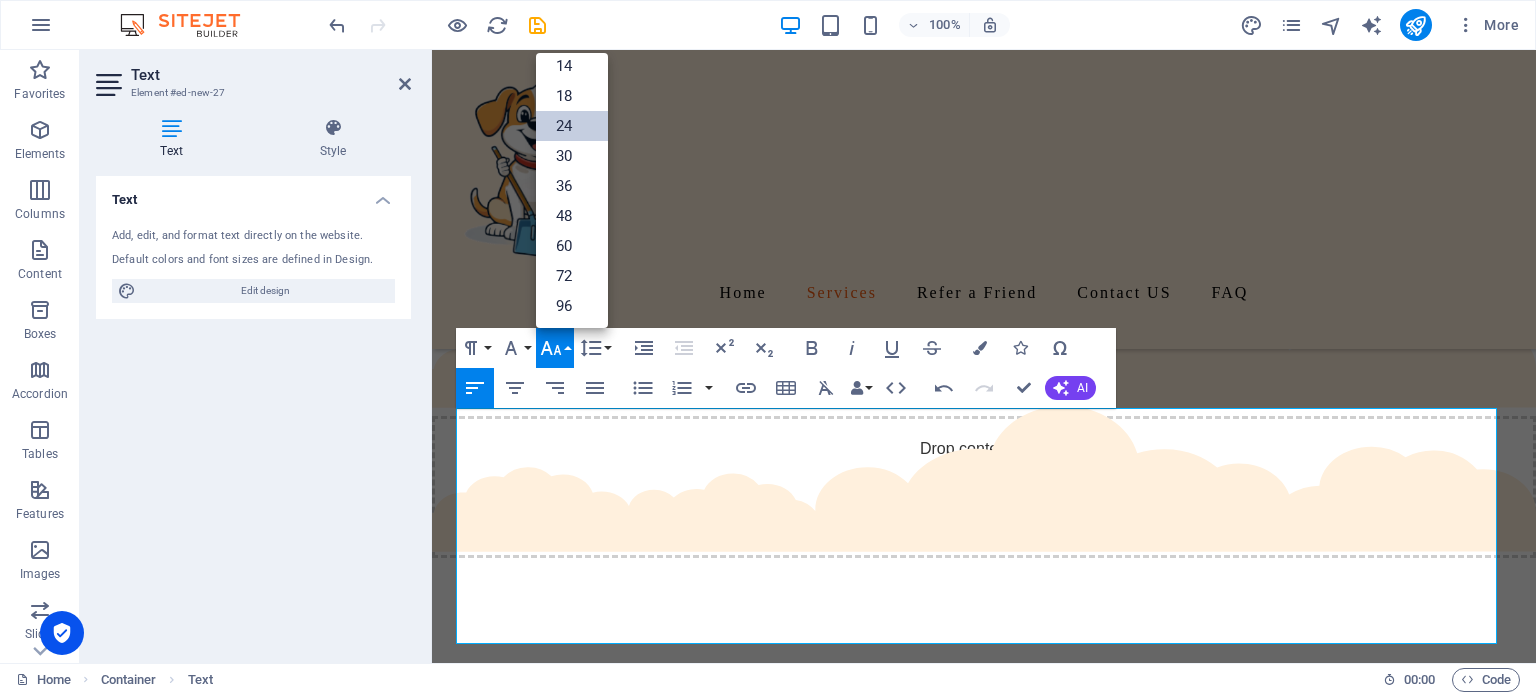 click on "24" at bounding box center (572, 126) 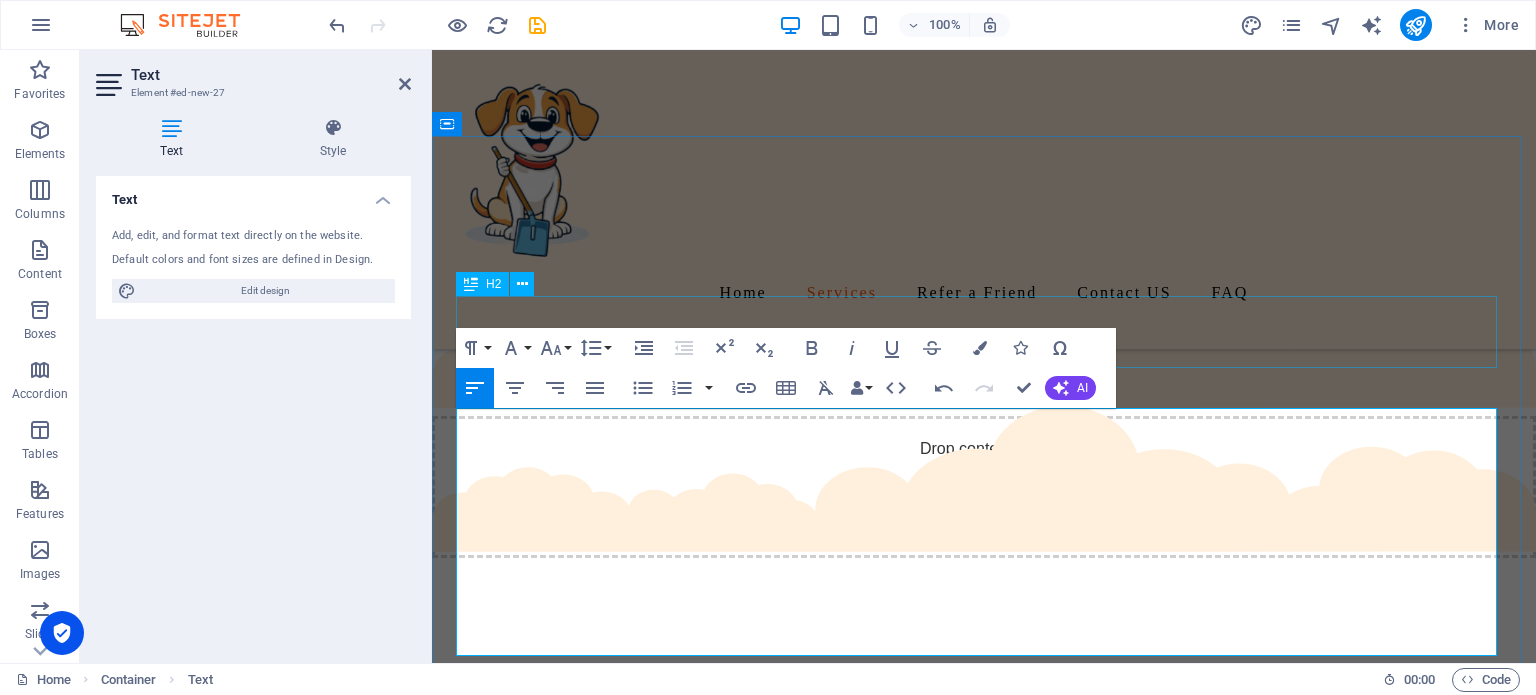 click on "Services" at bounding box center (984, 756) 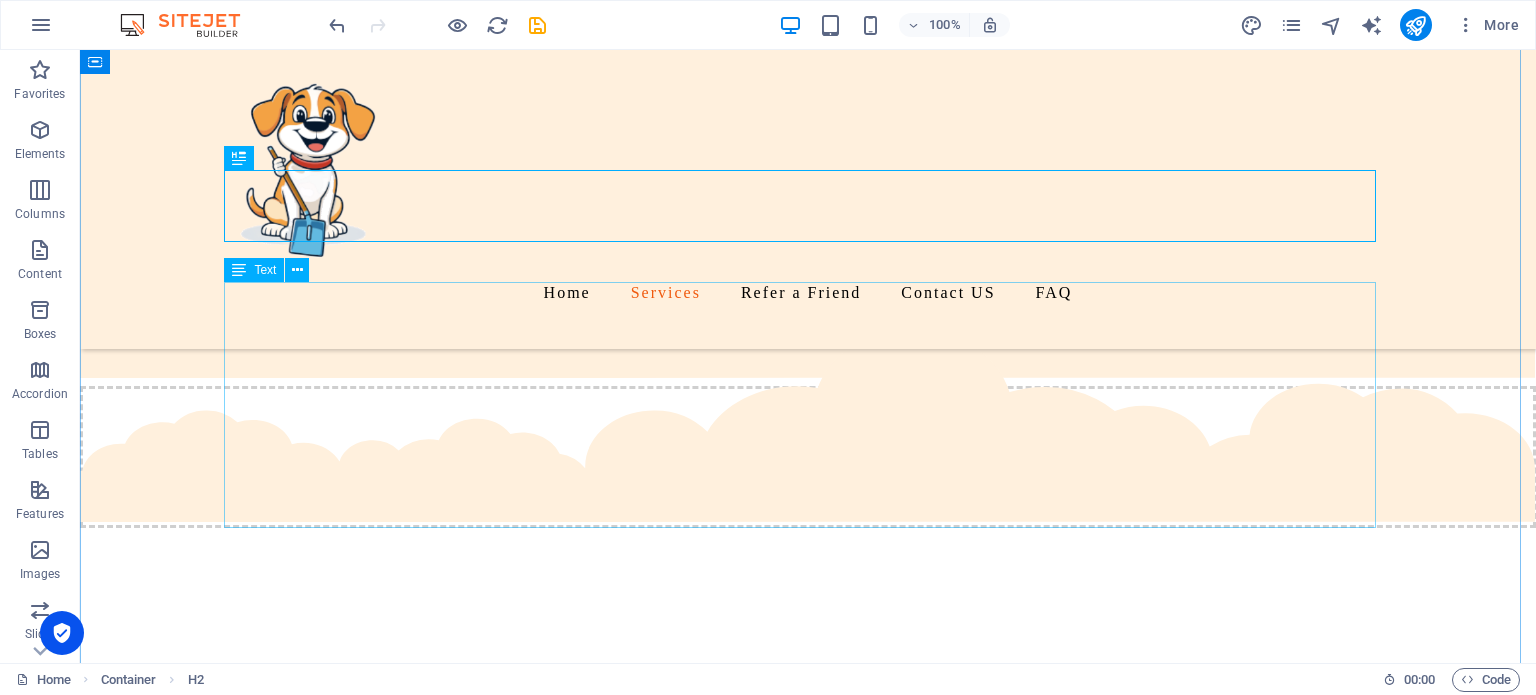 scroll, scrollTop: 1200, scrollLeft: 0, axis: vertical 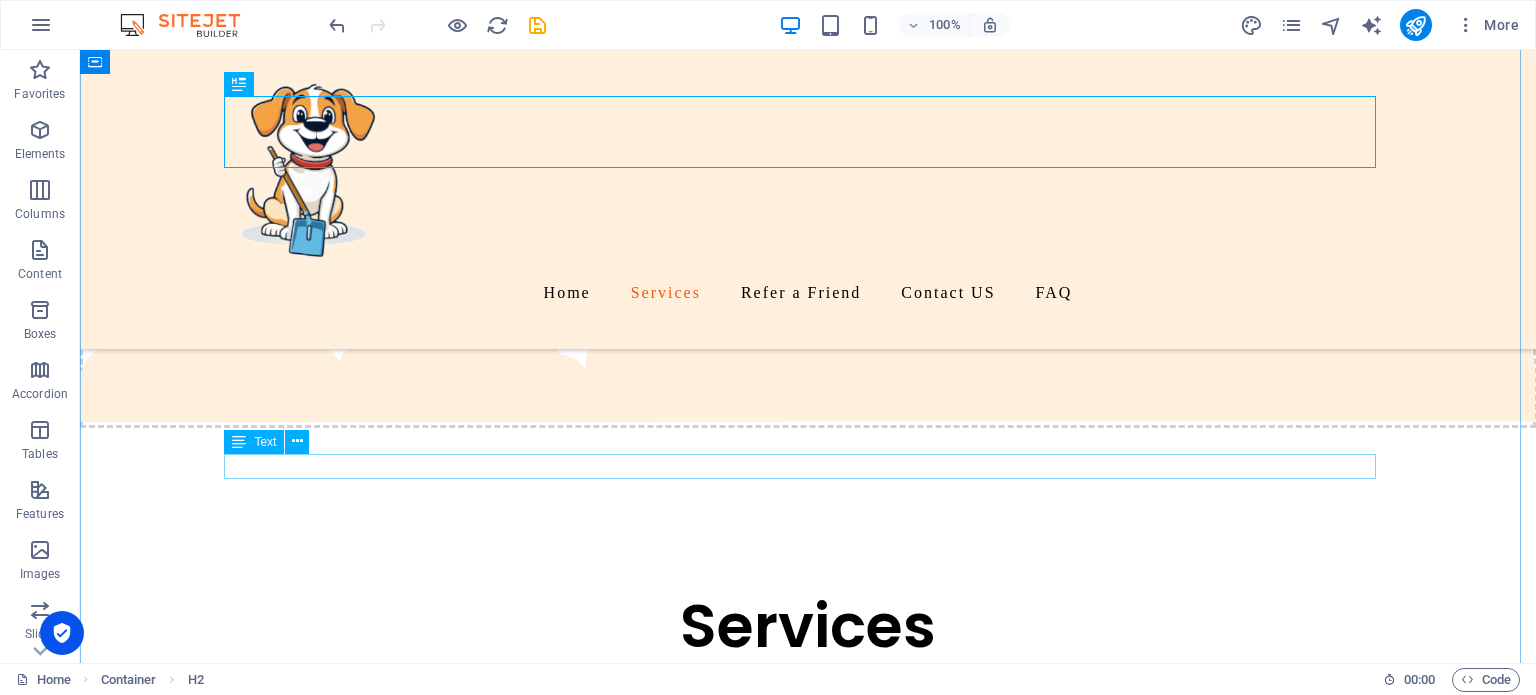 click on "Enjoy a 25% discount with quarterly billing paid in advance!" at bounding box center (808, 958) 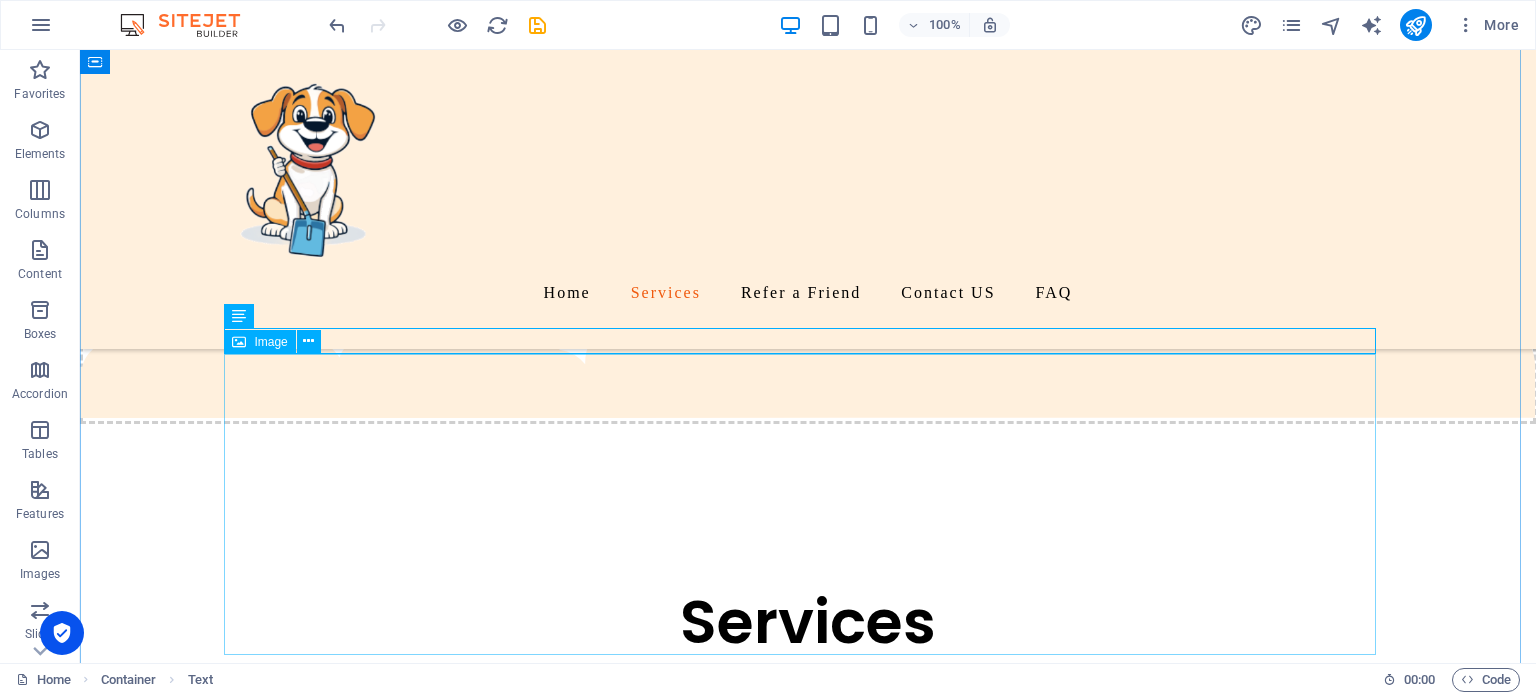 scroll, scrollTop: 1200, scrollLeft: 0, axis: vertical 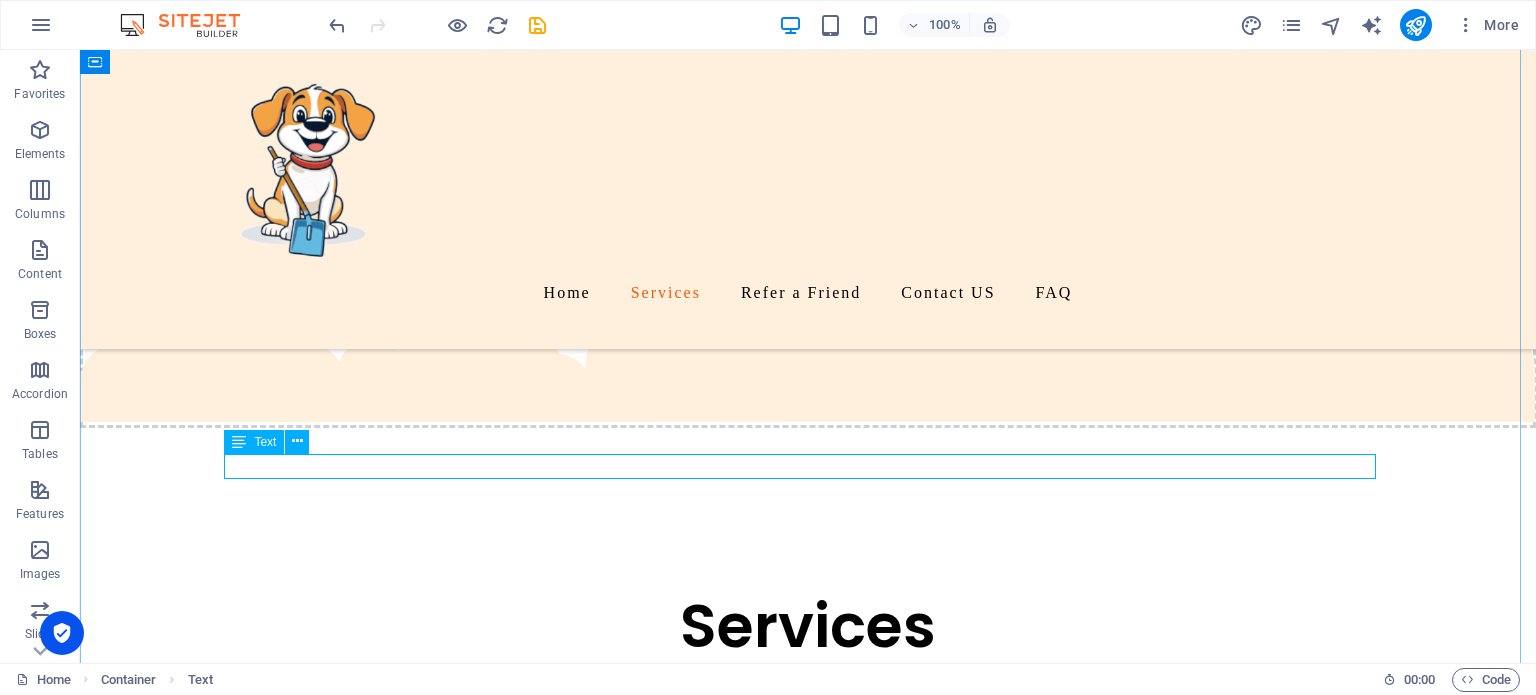 click on "Enjoy a 25% discount with quarterly billing paid in advance!" at bounding box center (808, 958) 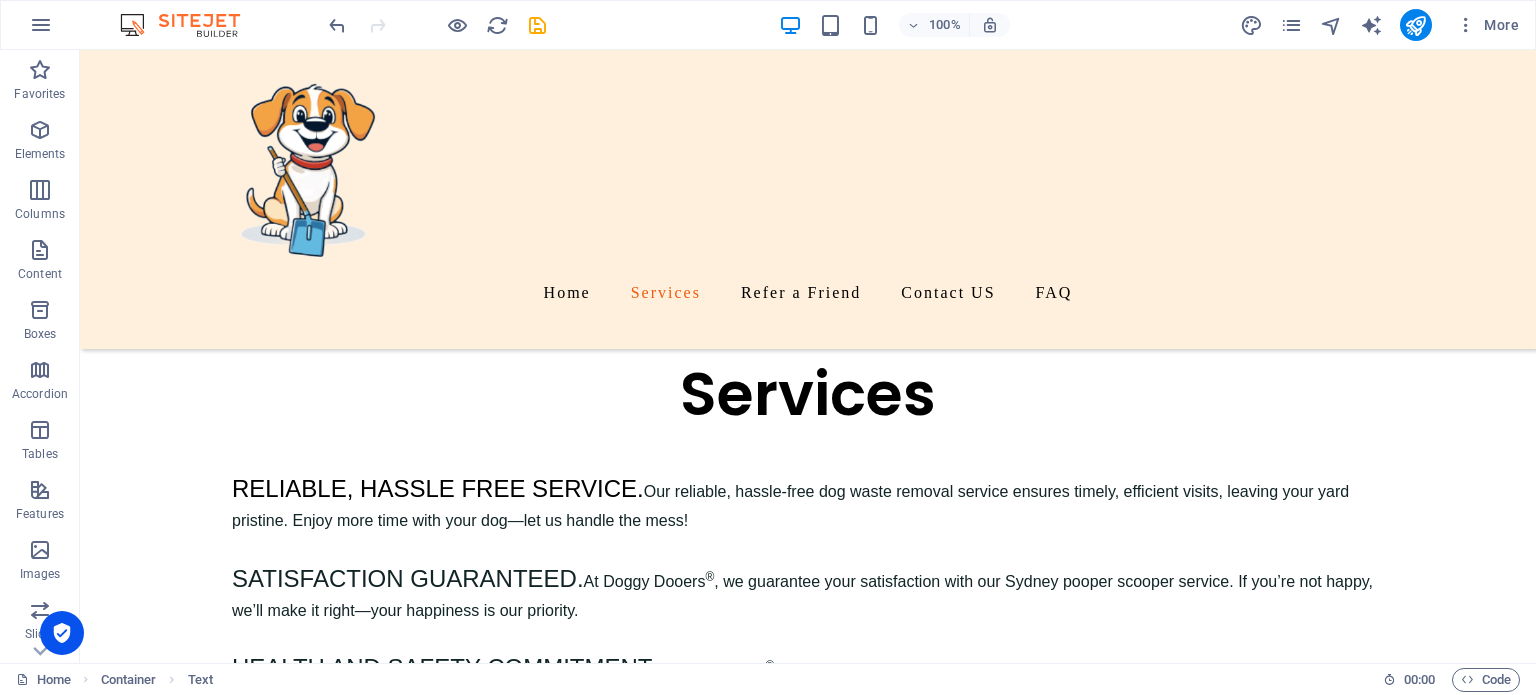 scroll, scrollTop: 1500, scrollLeft: 0, axis: vertical 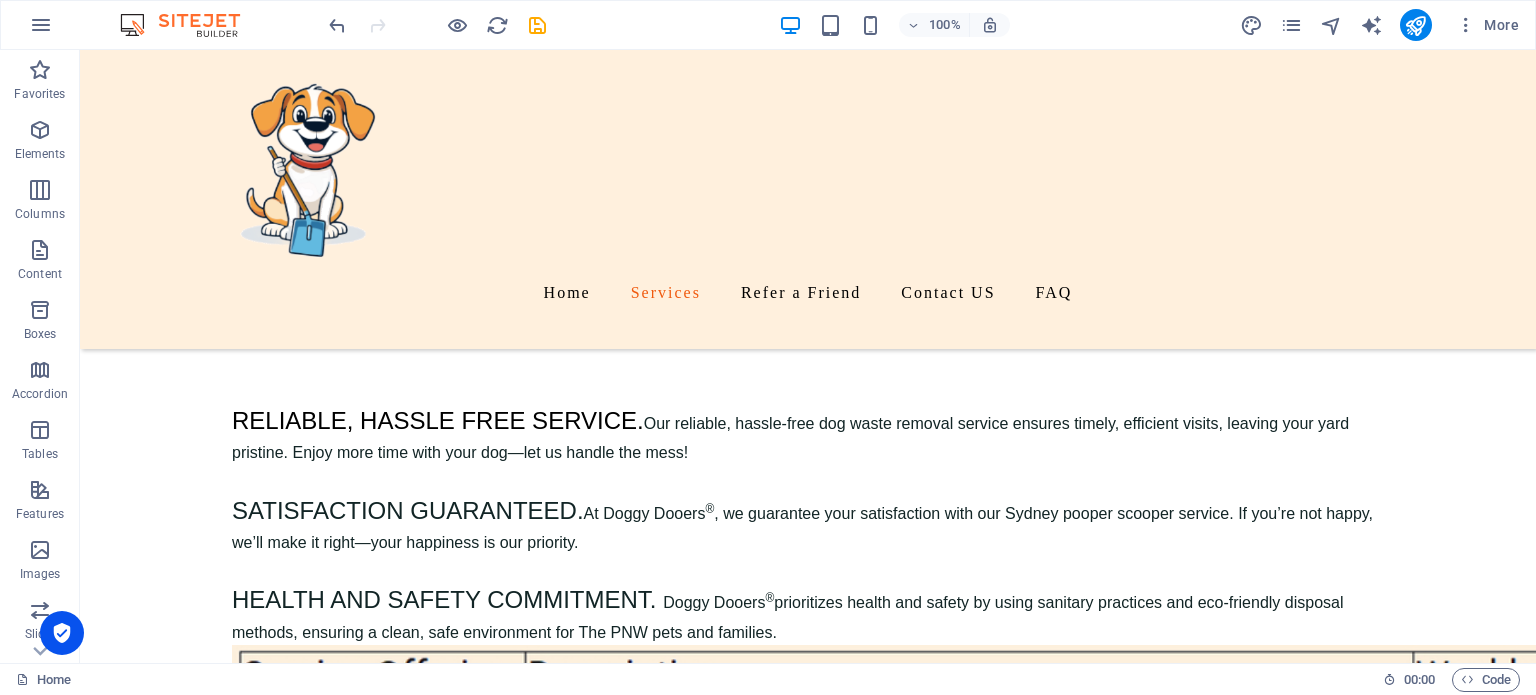 drag, startPoint x: 688, startPoint y: 466, endPoint x: 692, endPoint y: 503, distance: 37.215588 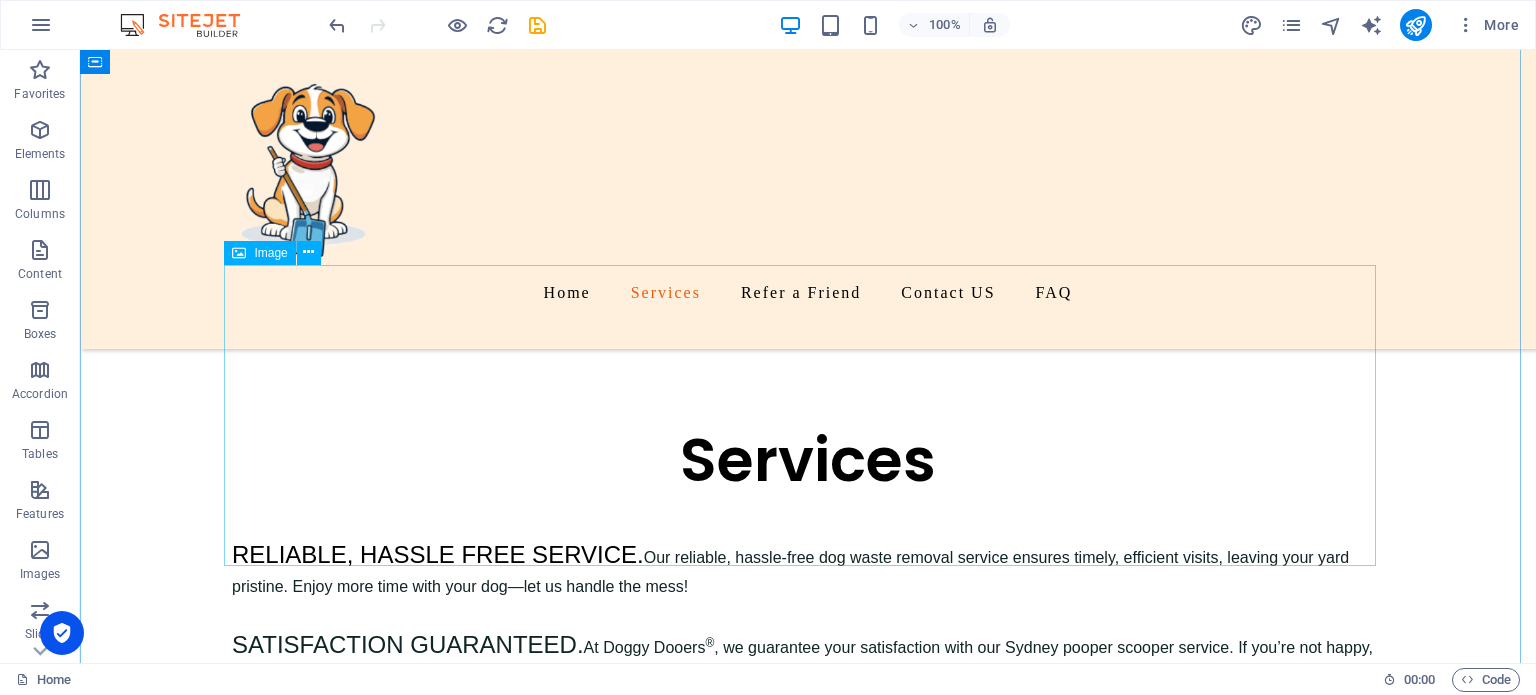 scroll, scrollTop: 1400, scrollLeft: 0, axis: vertical 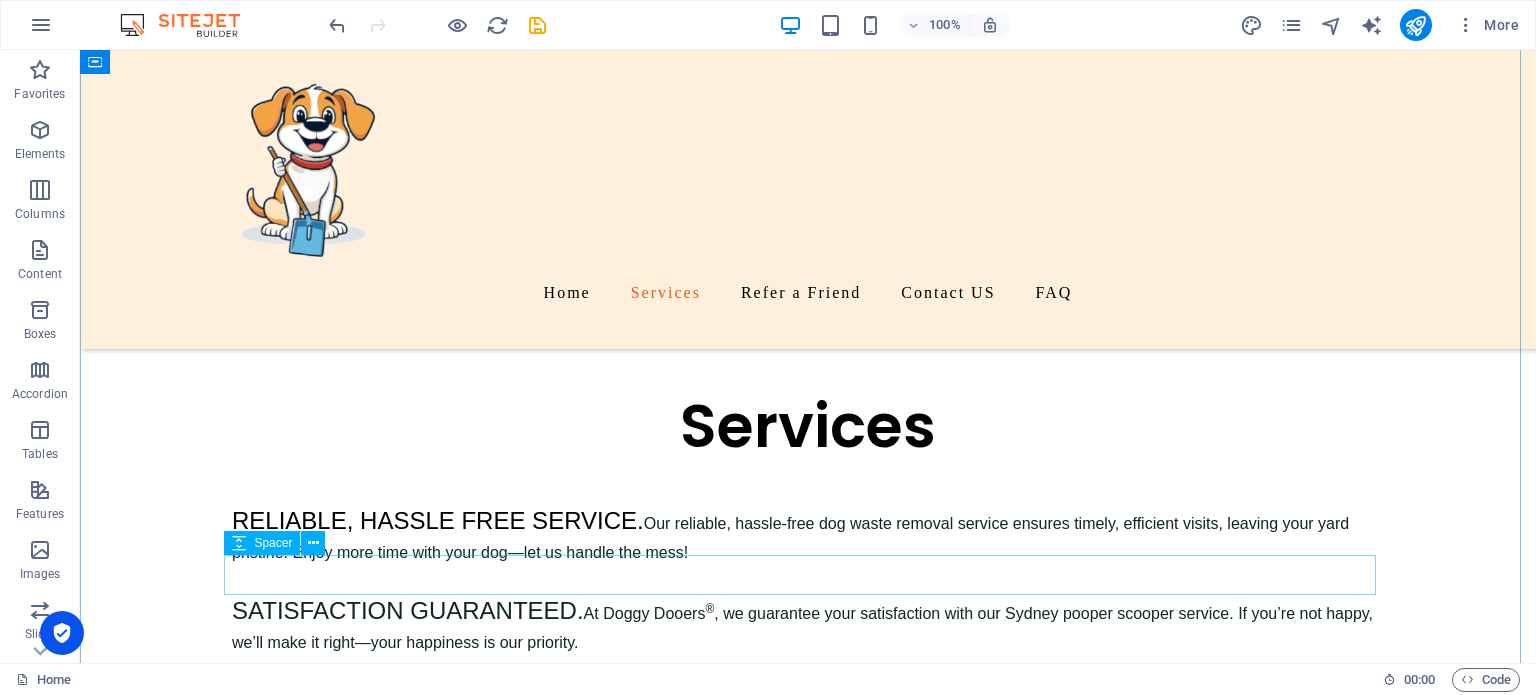 click at bounding box center [808, 1146] 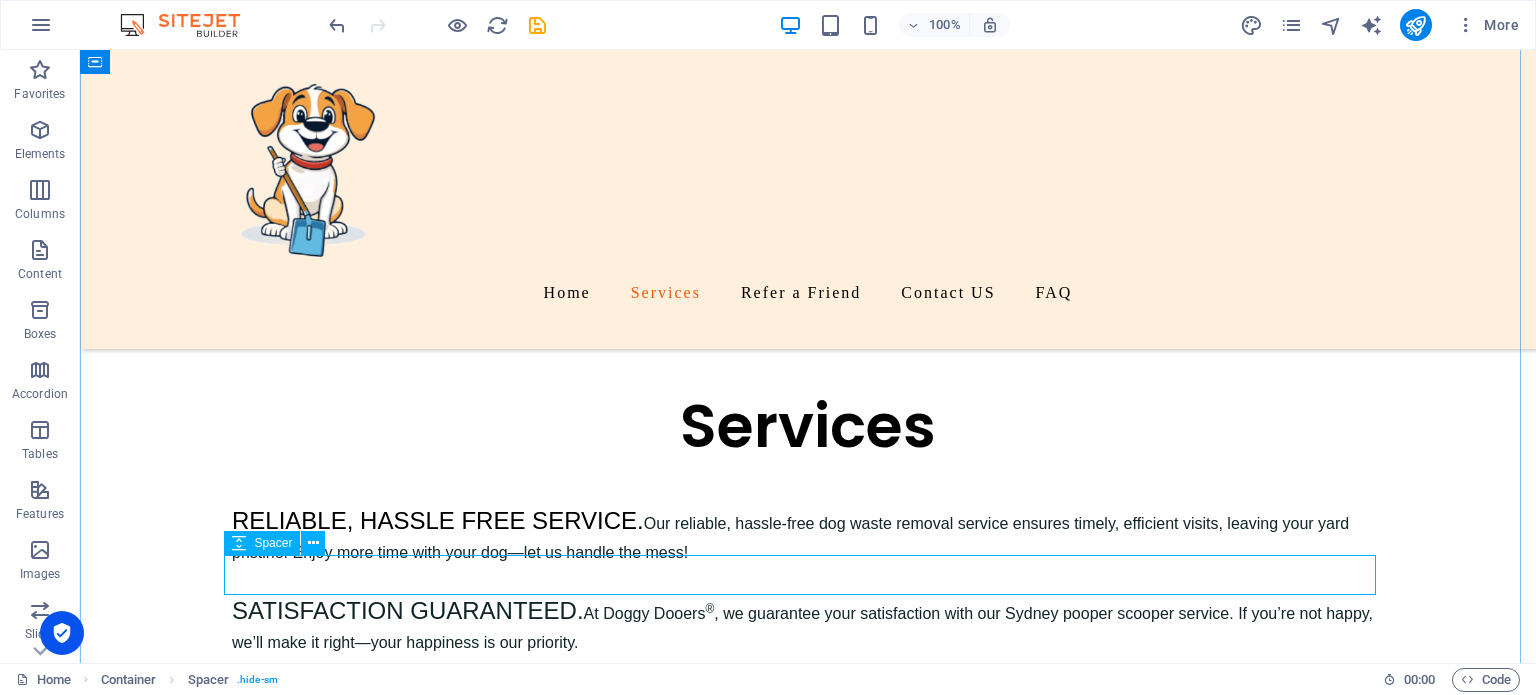 click at bounding box center [239, 543] 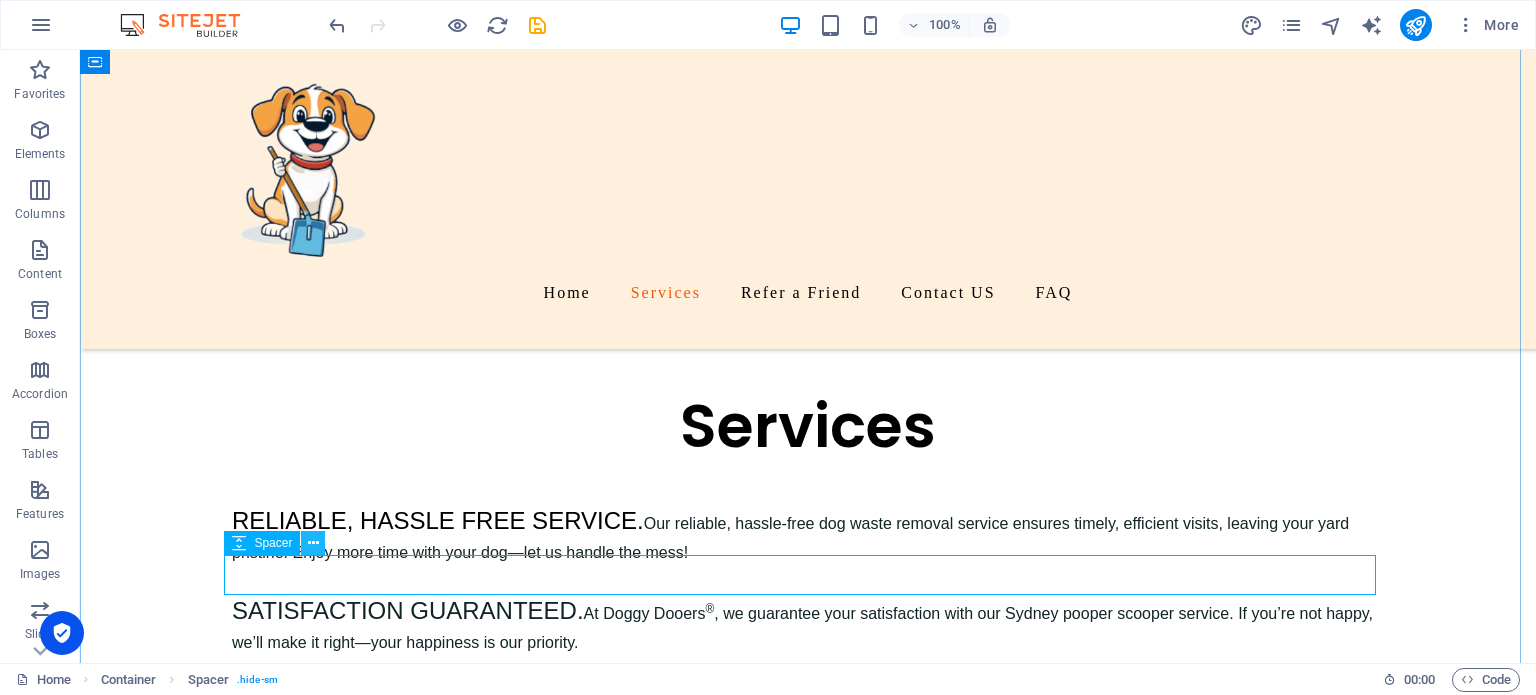 click at bounding box center (313, 543) 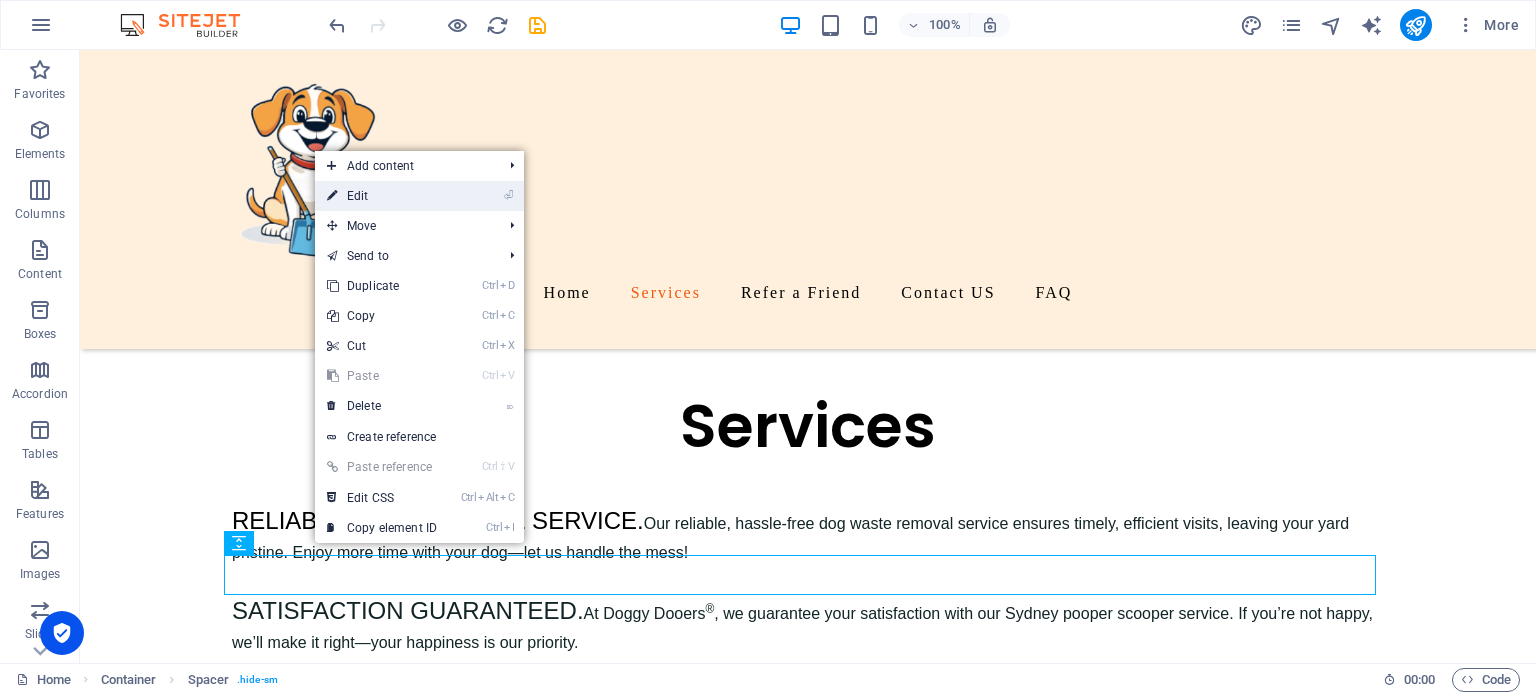 click on "⏎  Edit" at bounding box center [382, 196] 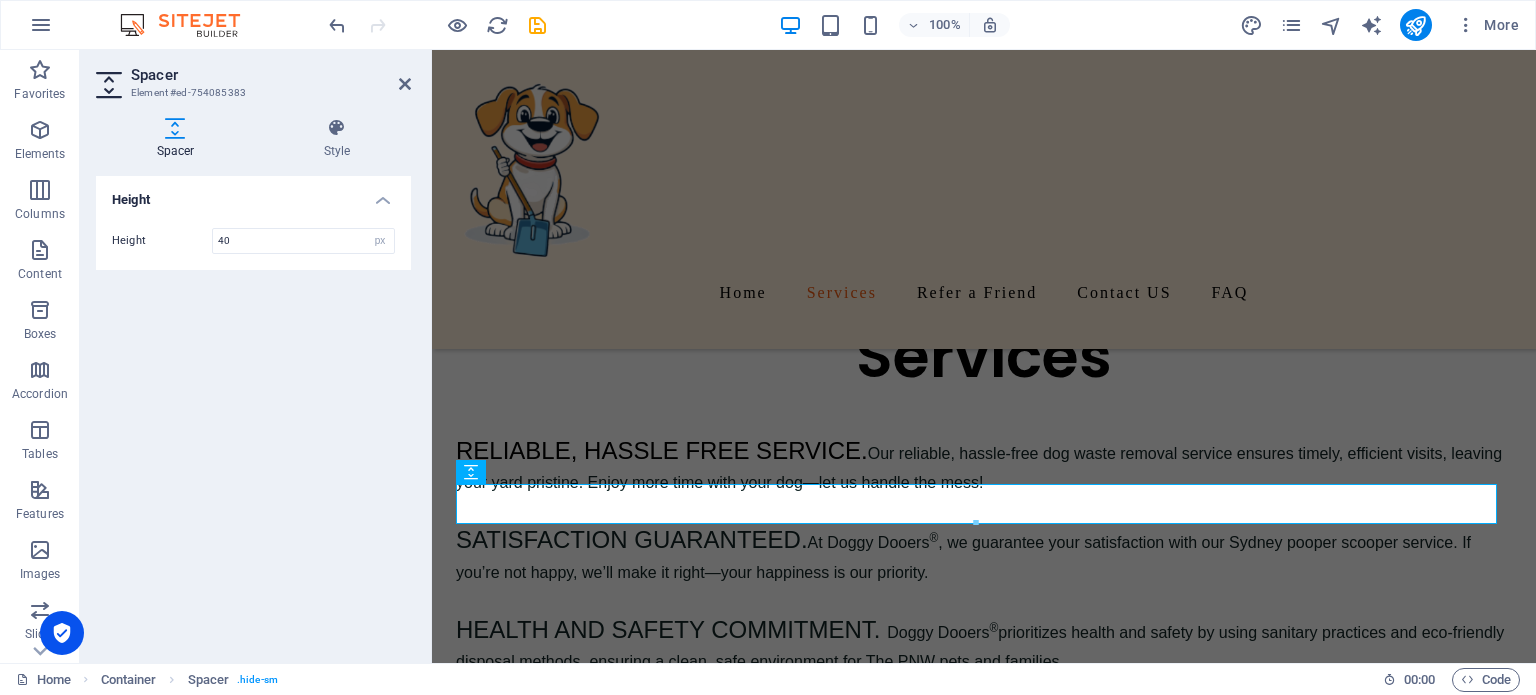 scroll, scrollTop: 1441, scrollLeft: 0, axis: vertical 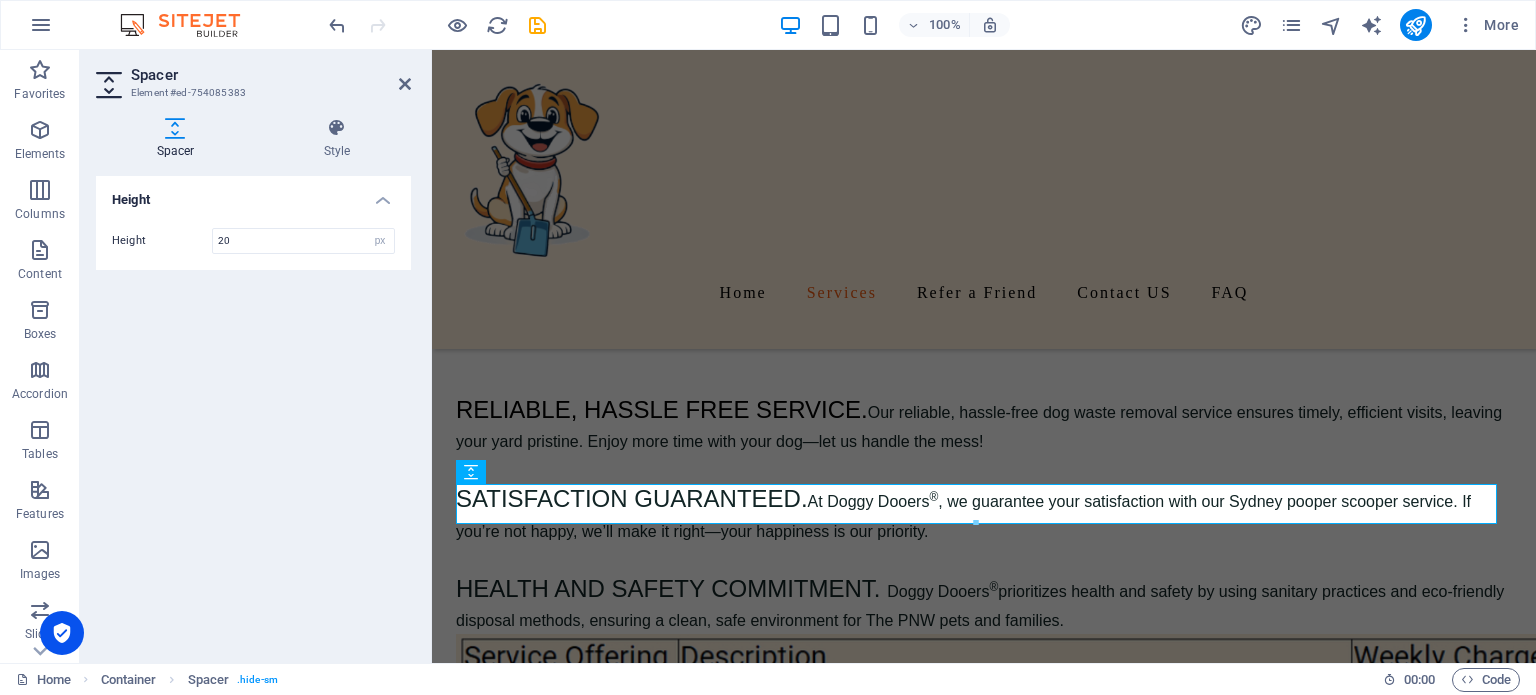 type on "20" 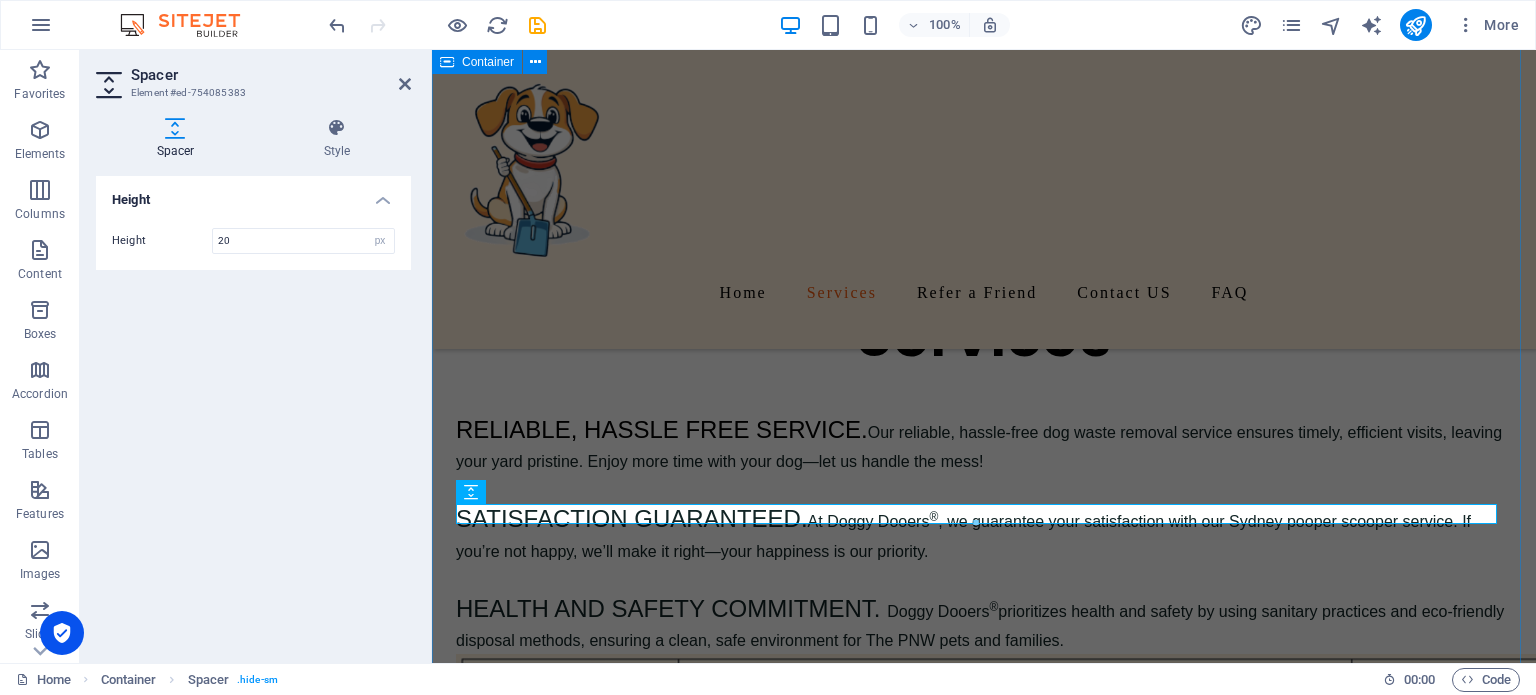 click on "Services RELIABLE, HASSLE FREE SERVICE.  Our reliable, hassle-free dog waste removal service ensures timely, efficient visits, leaving your yard pristine. Enjoy more time with your dog—let us handle the mess! SATISFACTION GUARANTEED.  At Doggy Dooers ® , we guarantee your satisfaction with our Sydney pooper scooper service. If you’re not happy, we’ll make it right—your happiness is our priority. HEALTH AND SAFETY COMMITMENT.   Doggy Dooers ®  prioritizes health and safety by using sanitary practices and eco-friendly disposal methods, ensuring a clean, safe environment for The PNW pets and families.    Enjoy a 25% discount with quarterly billing paid in advance!" at bounding box center [984, 609] 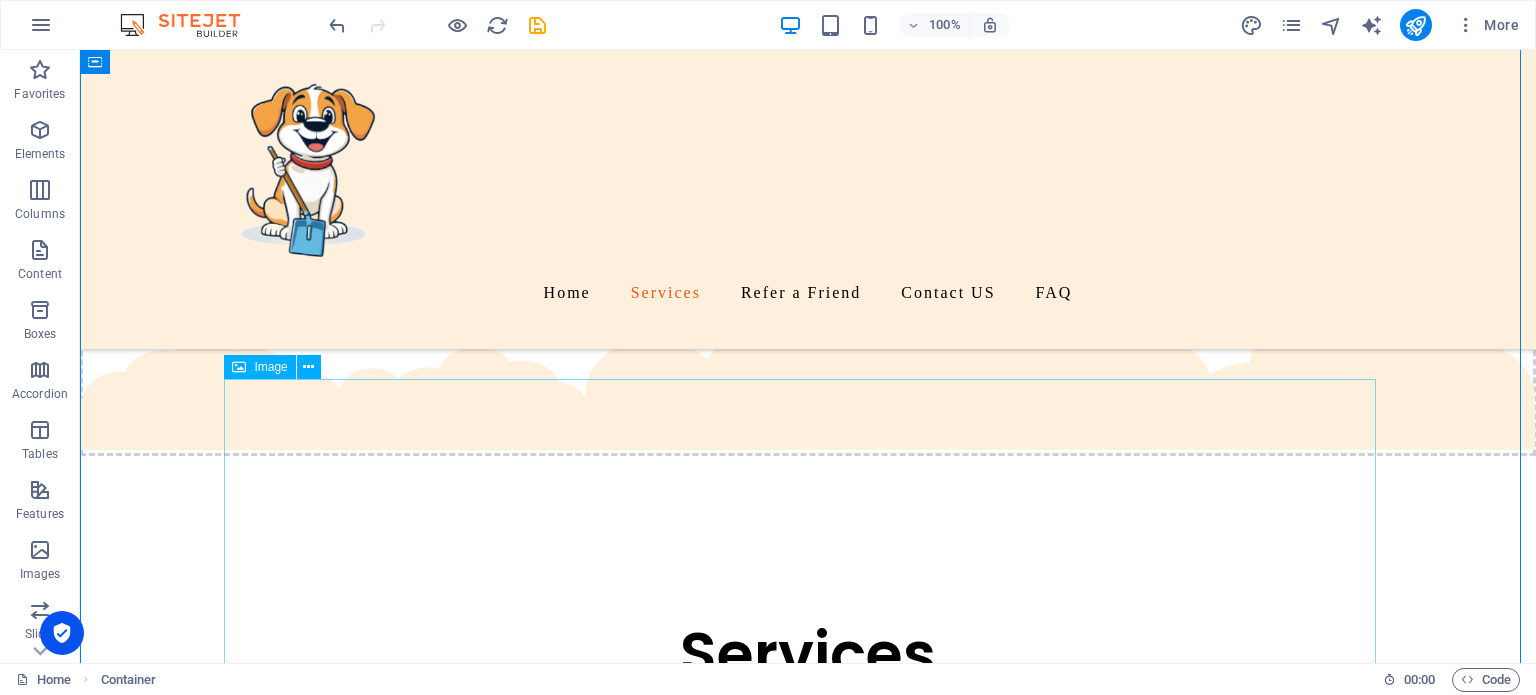 scroll, scrollTop: 1080, scrollLeft: 0, axis: vertical 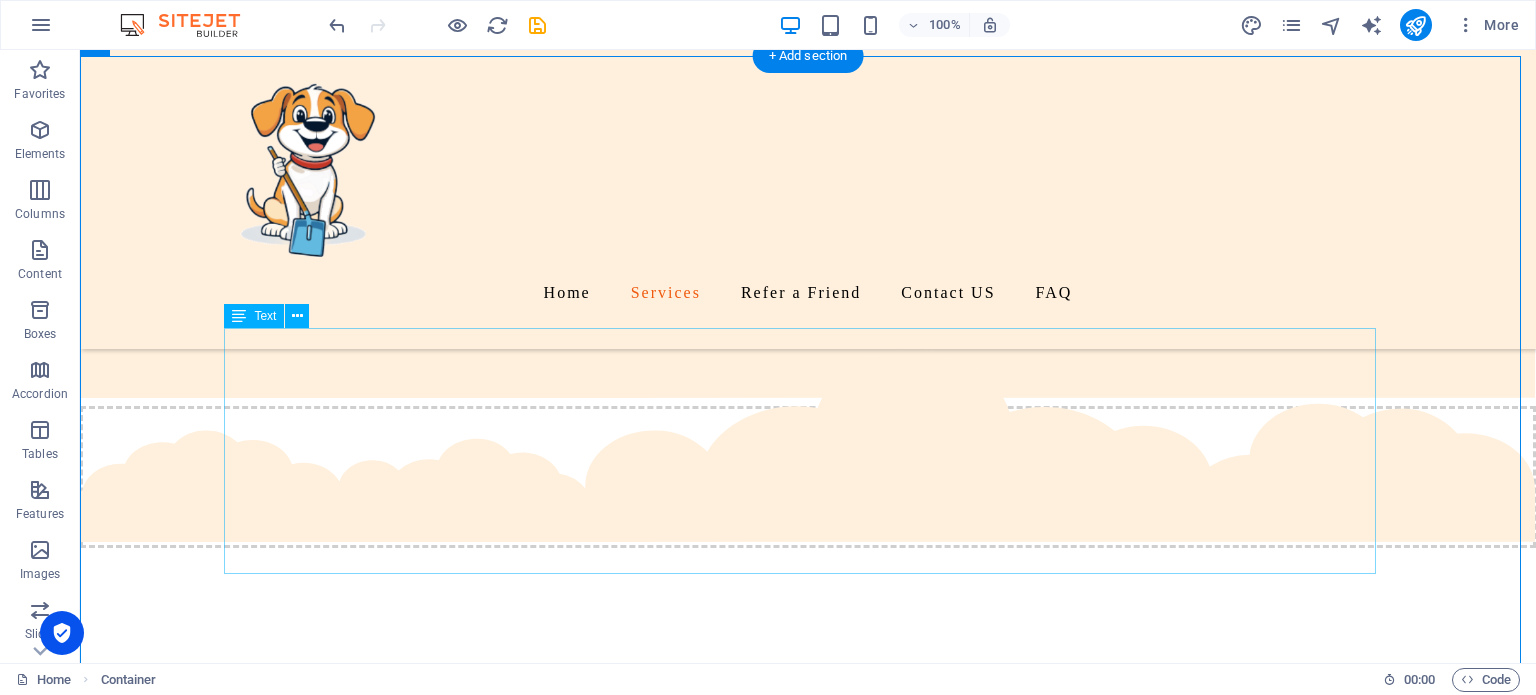 click on "RELIABLE, HASSLE FREE SERVICE.  Our reliable, hassle-free dog waste removal service ensures timely, efficient visits, leaving your yard pristine. Enjoy more time with your dog—let us handle the mess! SATISFACTION GUARANTEED.  At Doggy Dooers ® , we guarantee your satisfaction with our Sydney pooper scooper service. If you’re not happy, we’ll make it right—your happiness is our priority. HEALTH AND SAFETY COMMITMENT.   Doggy Dooers ®  prioritizes health and safety by using sanitary practices and eco-friendly disposal methods, ensuring a clean, safe environment for The PNW pets and families." at bounding box center (808, 943) 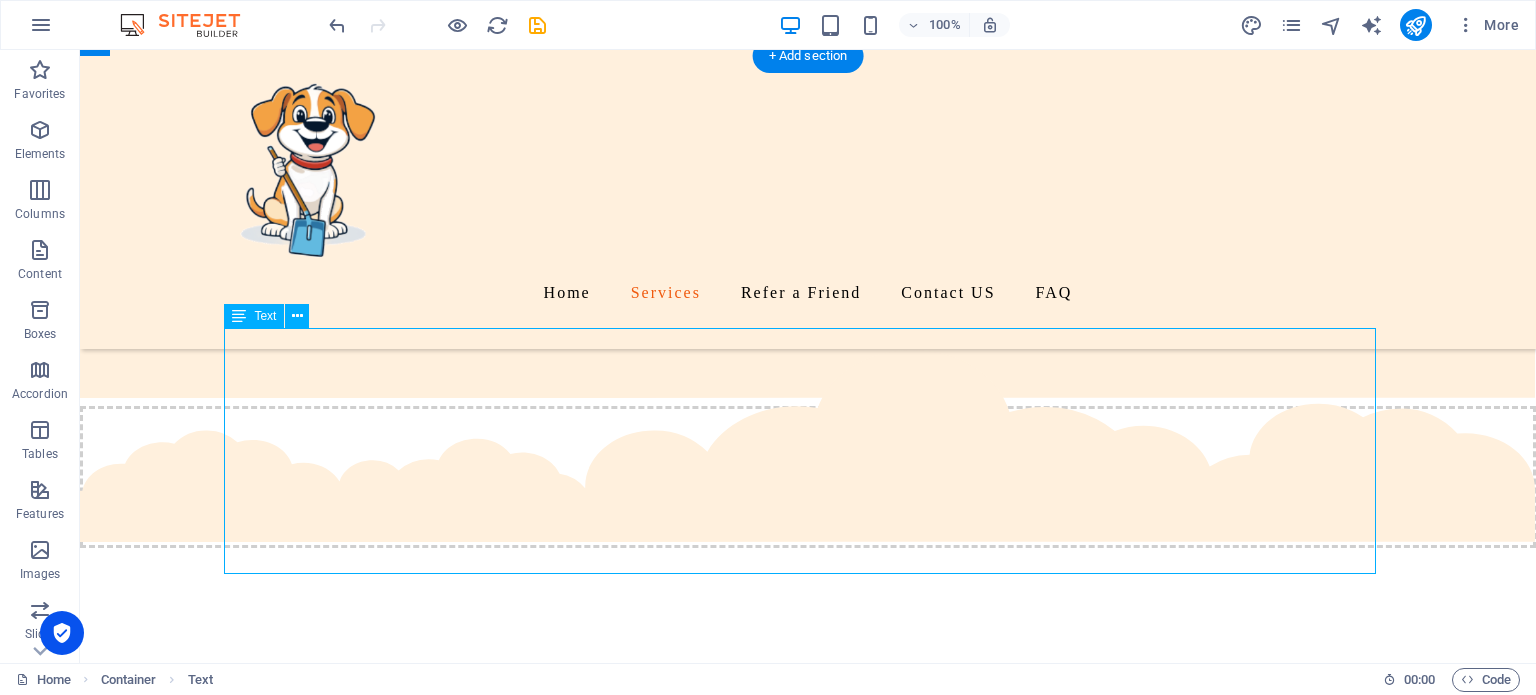 click on "RELIABLE, HASSLE FREE SERVICE.  Our reliable, hassle-free dog waste removal service ensures timely, efficient visits, leaving your yard pristine. Enjoy more time with your dog—let us handle the mess! SATISFACTION GUARANTEED.  At Doggy Dooers ® , we guarantee your satisfaction with our Sydney pooper scooper service. If you’re not happy, we’ll make it right—your happiness is our priority. HEALTH AND SAFETY COMMITMENT.   Doggy Dooers ®  prioritizes health and safety by using sanitary practices and eco-friendly disposal methods, ensuring a clean, safe environment for The PNW pets and families." at bounding box center [808, 943] 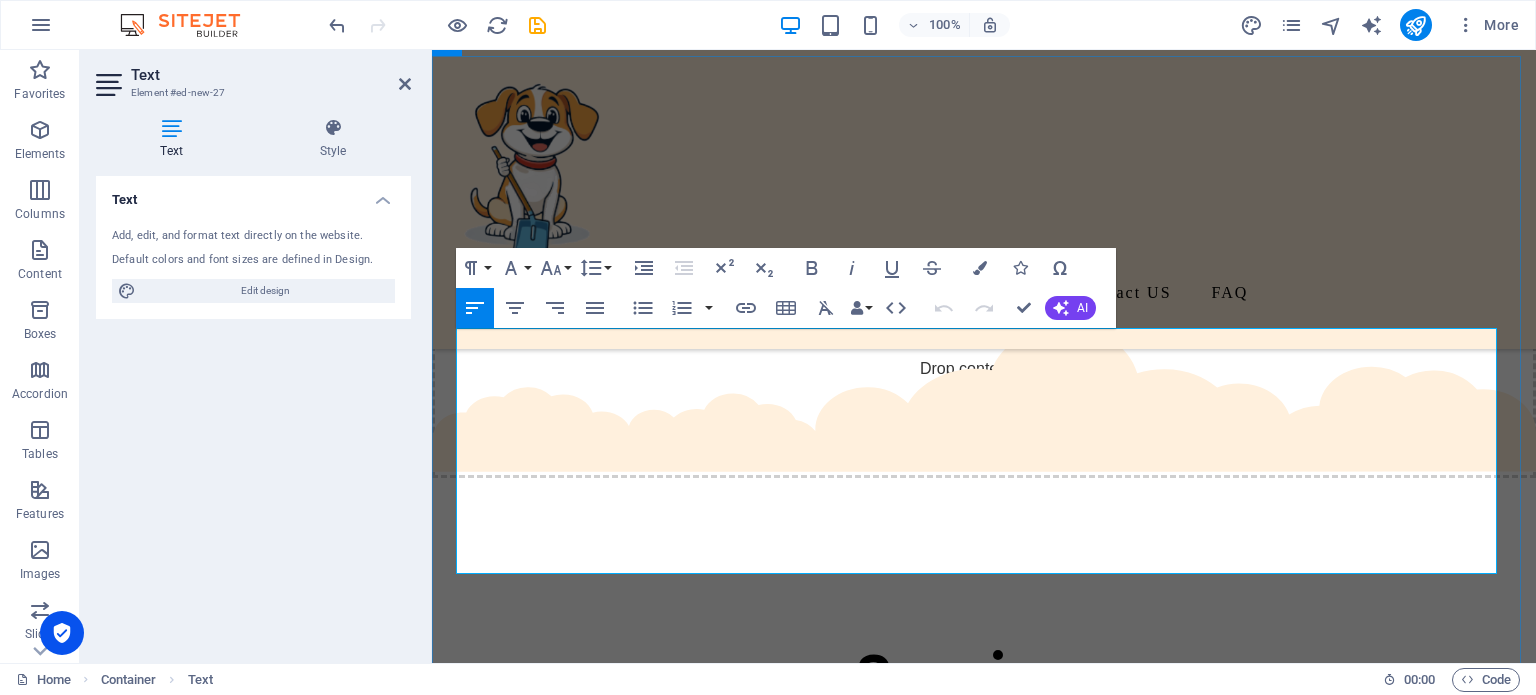 click on "HEALTH AND SAFETY COMMITMENT.   Doggy Dooers ®  prioritizes health and safety by using sanitary practices and eco-friendly disposal methods, ensuring a clean, safe environment for The PNW pets and families." at bounding box center (984, 963) 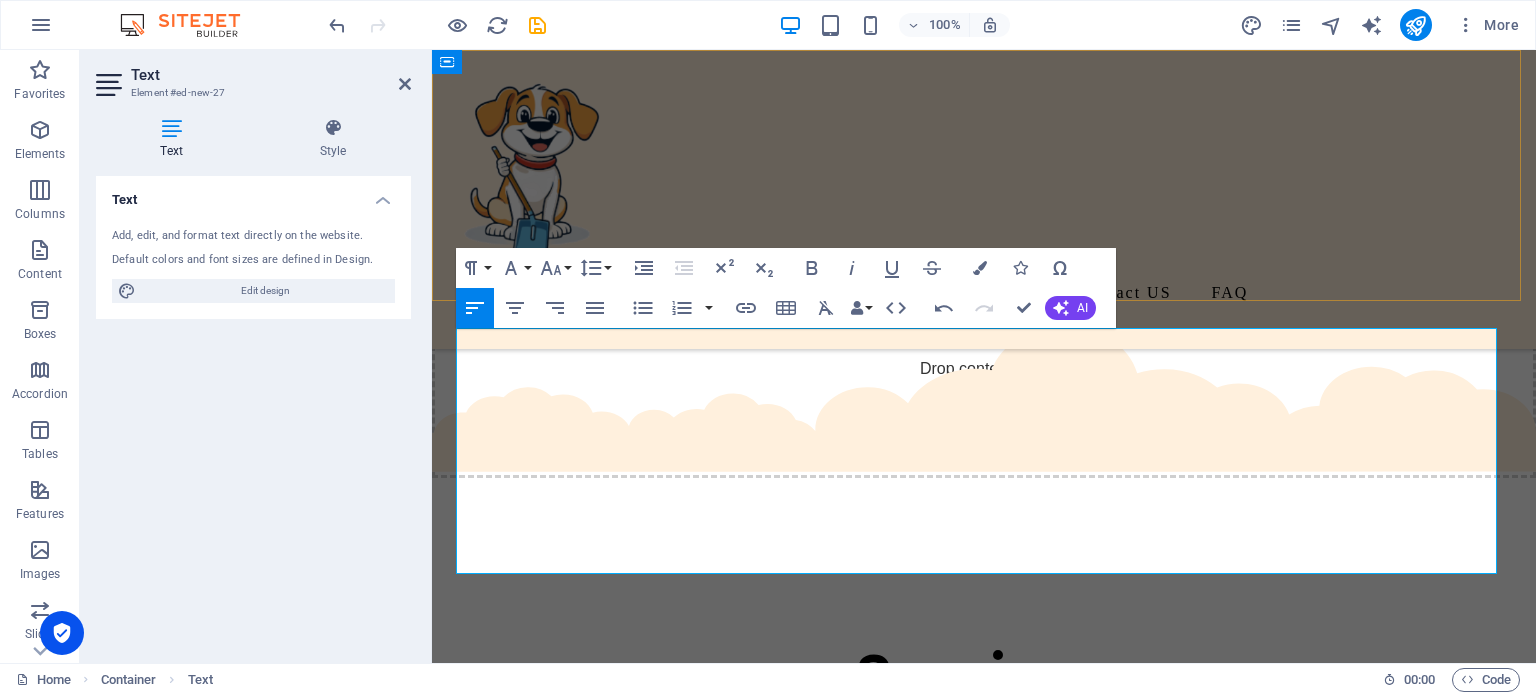 click on "Home Services Refer a Friend Contact US FAQ" at bounding box center (984, 199) 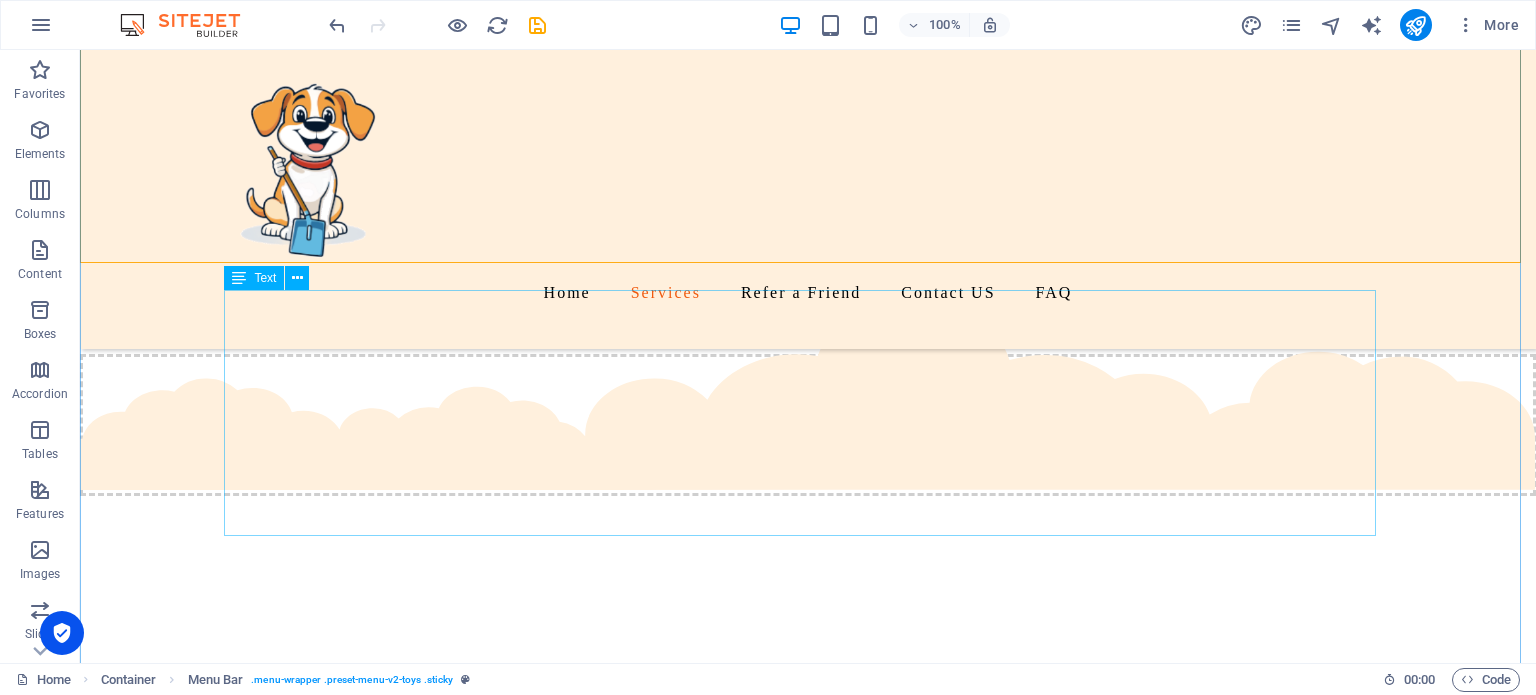 scroll, scrollTop: 1180, scrollLeft: 0, axis: vertical 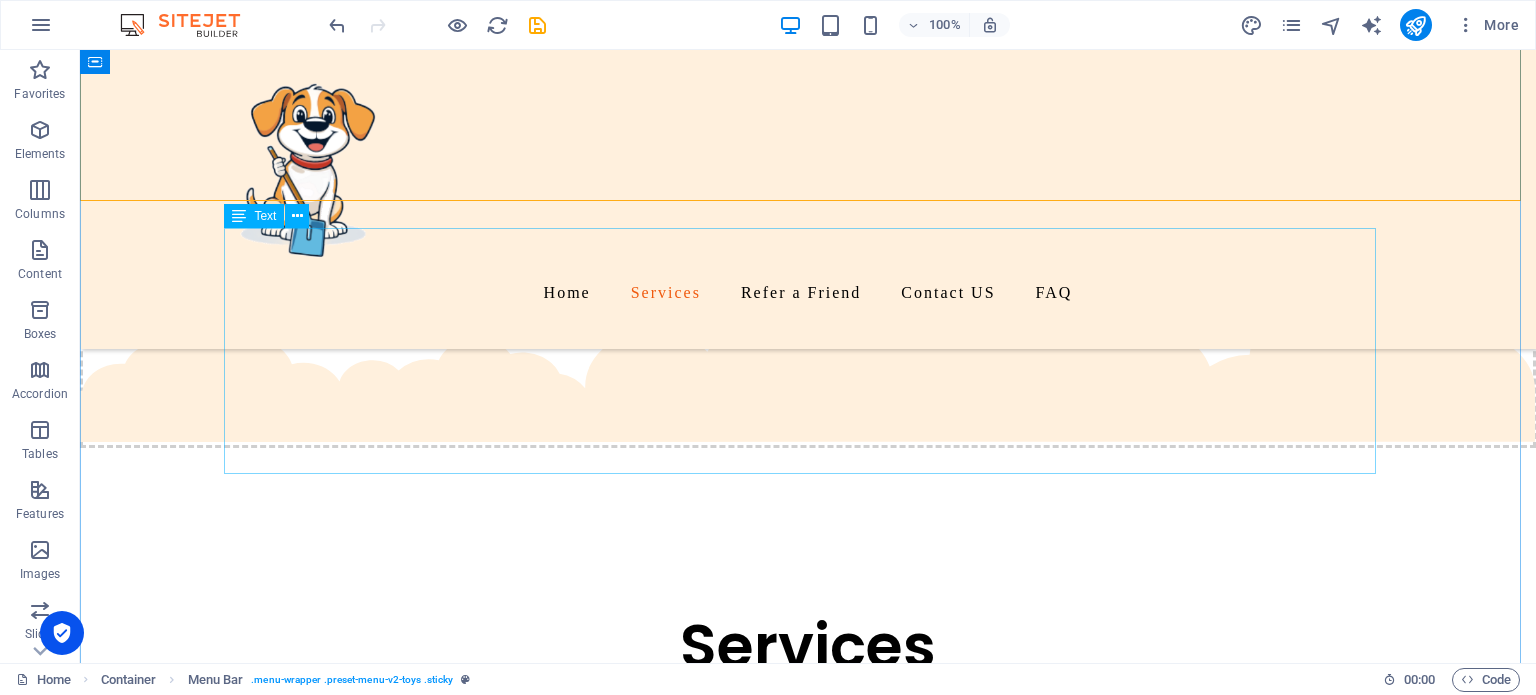 click on "RELIABLE, HASSLE FREE SERVICE.  Our reliable, hassle-free dog waste removal service ensures timely, efficient visits, leaving your yard pristine. Enjoy more time with your dog—let us handle the mess! SATISFACTION GUARANTEED.  At Doggy Dooers ® , we guarantee your satisfaction with our Sydney pooper scooper service. If you’re not happy, we’ll make it right—your happiness is our priority. HEALTH AND SAFETY COMMITMENT.   Doggy Dooers ®  prioritizes health and safety by using sanitary practices and eco-friendly disposal methods, ensuring a clean, safe environment for pets and families." at bounding box center [808, 843] 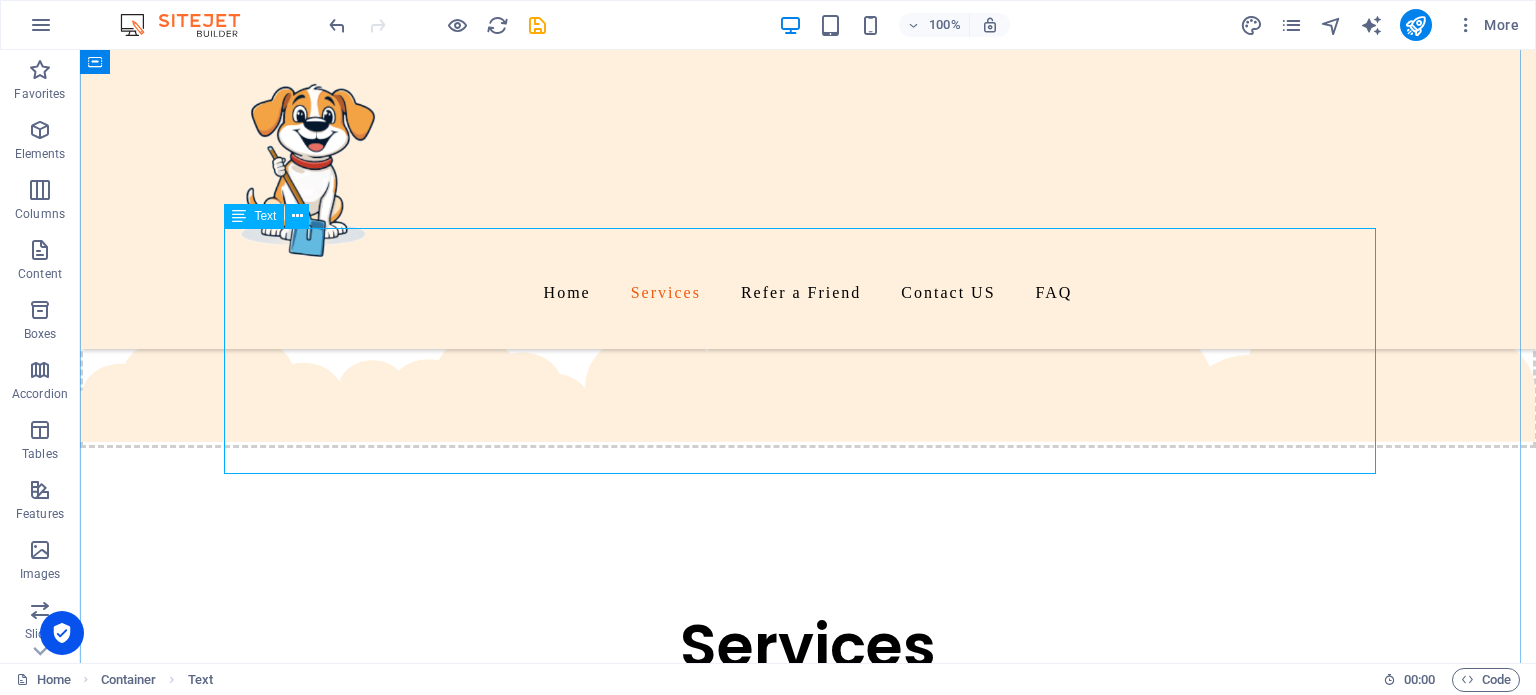 click on "RELIABLE, HASSLE FREE SERVICE.  Our reliable, hassle-free dog waste removal service ensures timely, efficient visits, leaving your yard pristine. Enjoy more time with your dog—let us handle the mess! SATISFACTION GUARANTEED.  At Doggy Dooers ® , we guarantee your satisfaction with our Sydney pooper scooper service. If you’re not happy, we’ll make it right—your happiness is our priority. HEALTH AND SAFETY COMMITMENT.   Doggy Dooers ®  prioritizes health and safety by using sanitary practices and eco-friendly disposal methods, ensuring a clean, safe environment for pets and families." at bounding box center [808, 843] 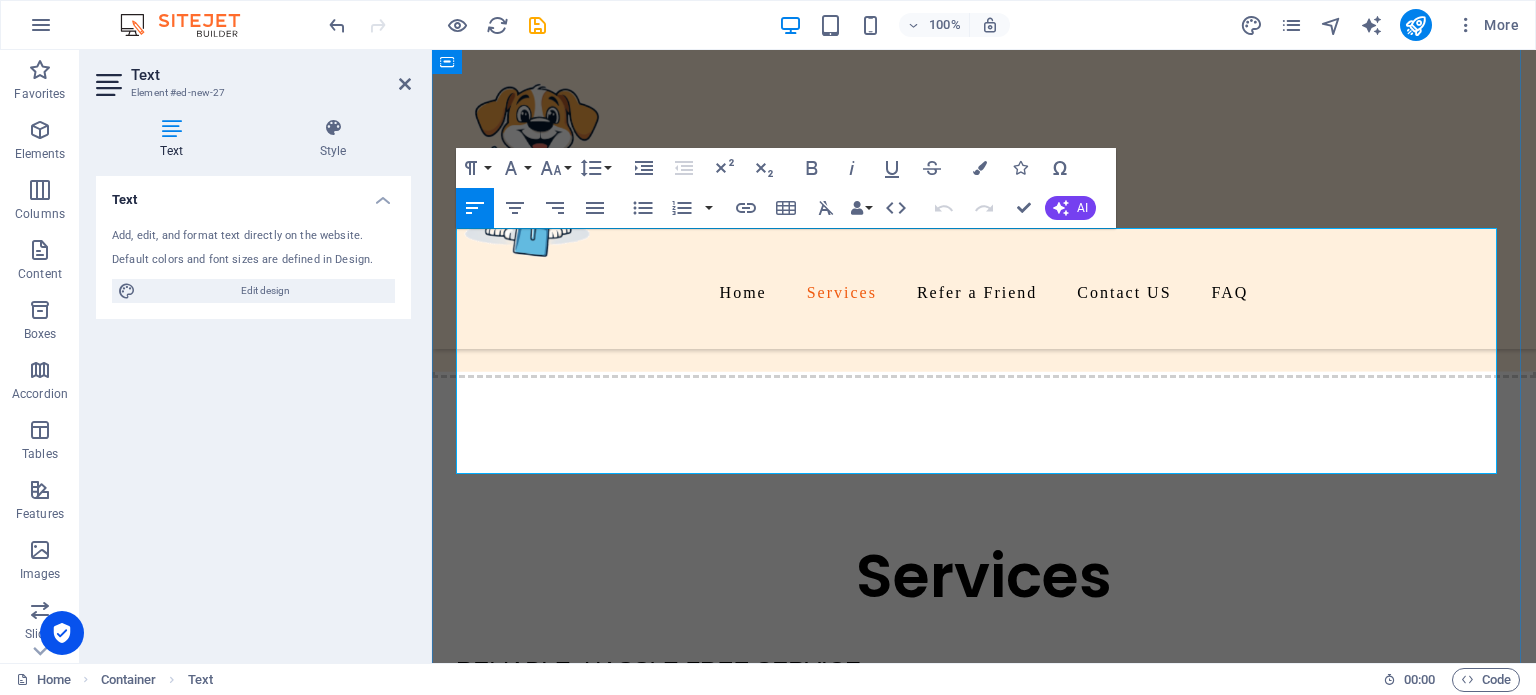 click on "HEALTH AND SAFETY COMMITMENT.   Doggy Dooers ®  prioritizes health and safety by using sanitary practices and eco-friendly disposal methods, ensuring a clean, safe environment for pets and families." at bounding box center [984, 863] 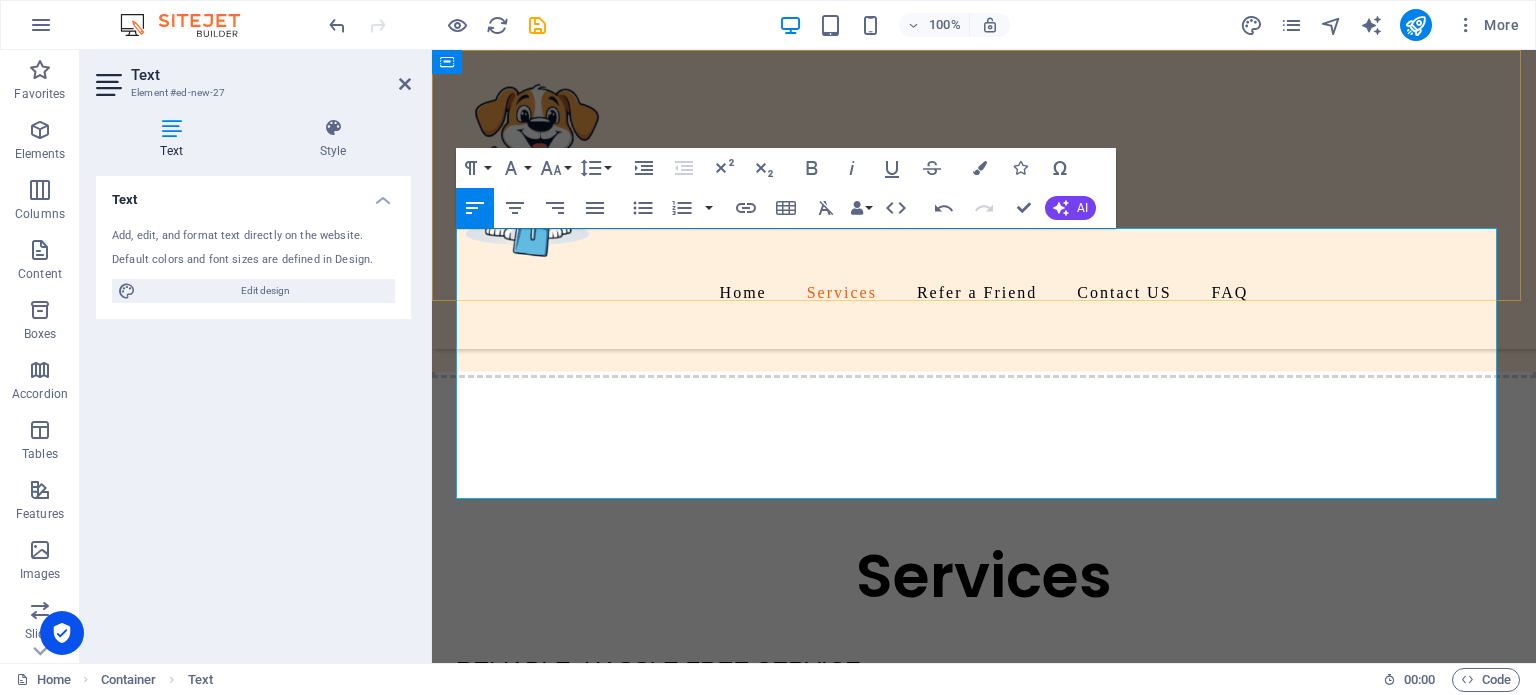 click on "Home Services Refer a Friend Contact US FAQ" at bounding box center (984, 199) 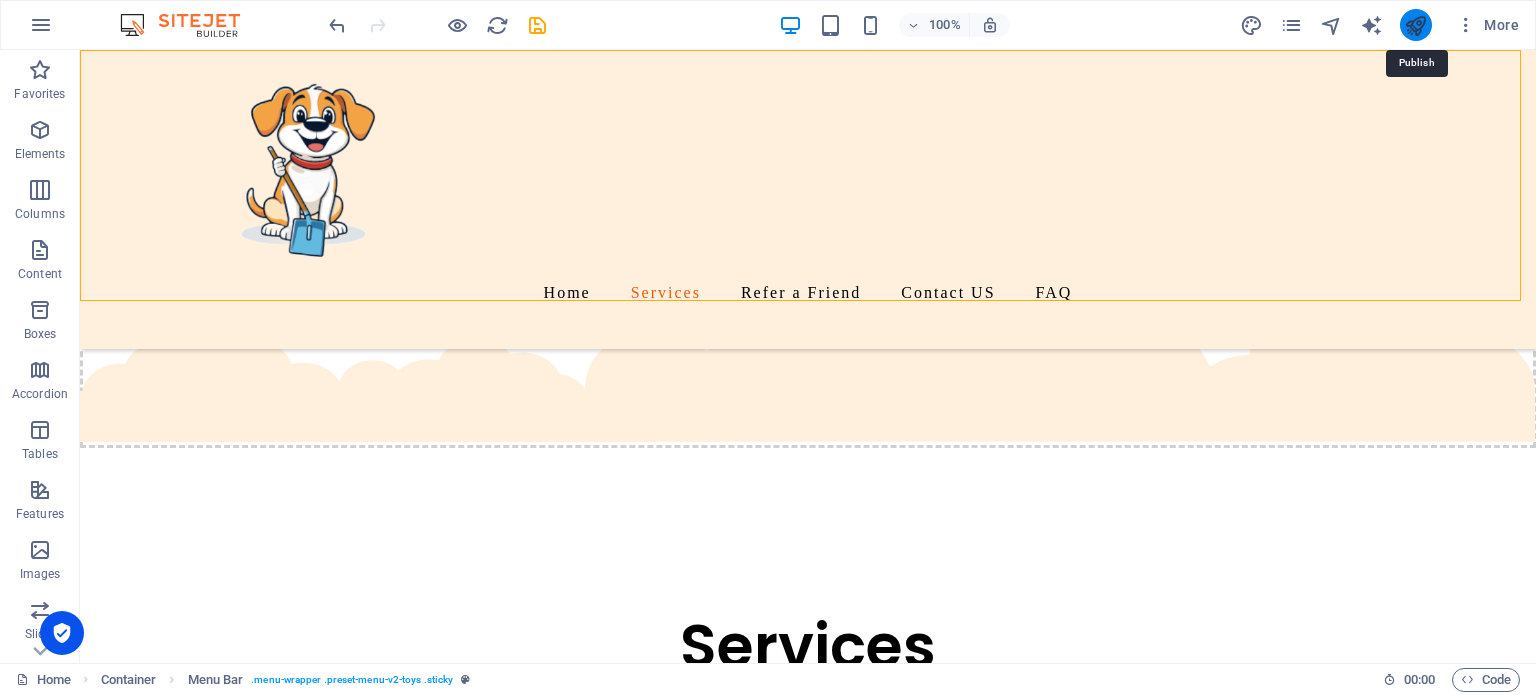 click at bounding box center [1415, 25] 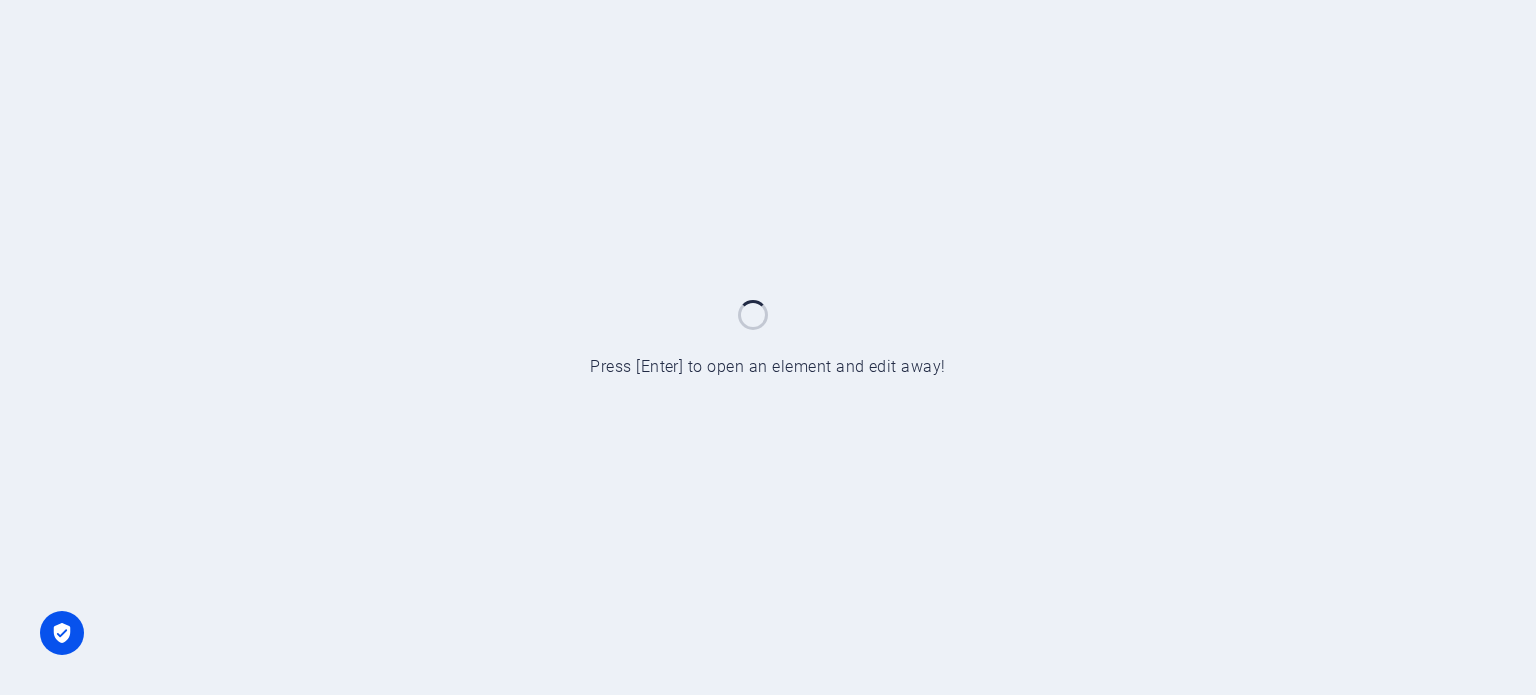 scroll, scrollTop: 0, scrollLeft: 0, axis: both 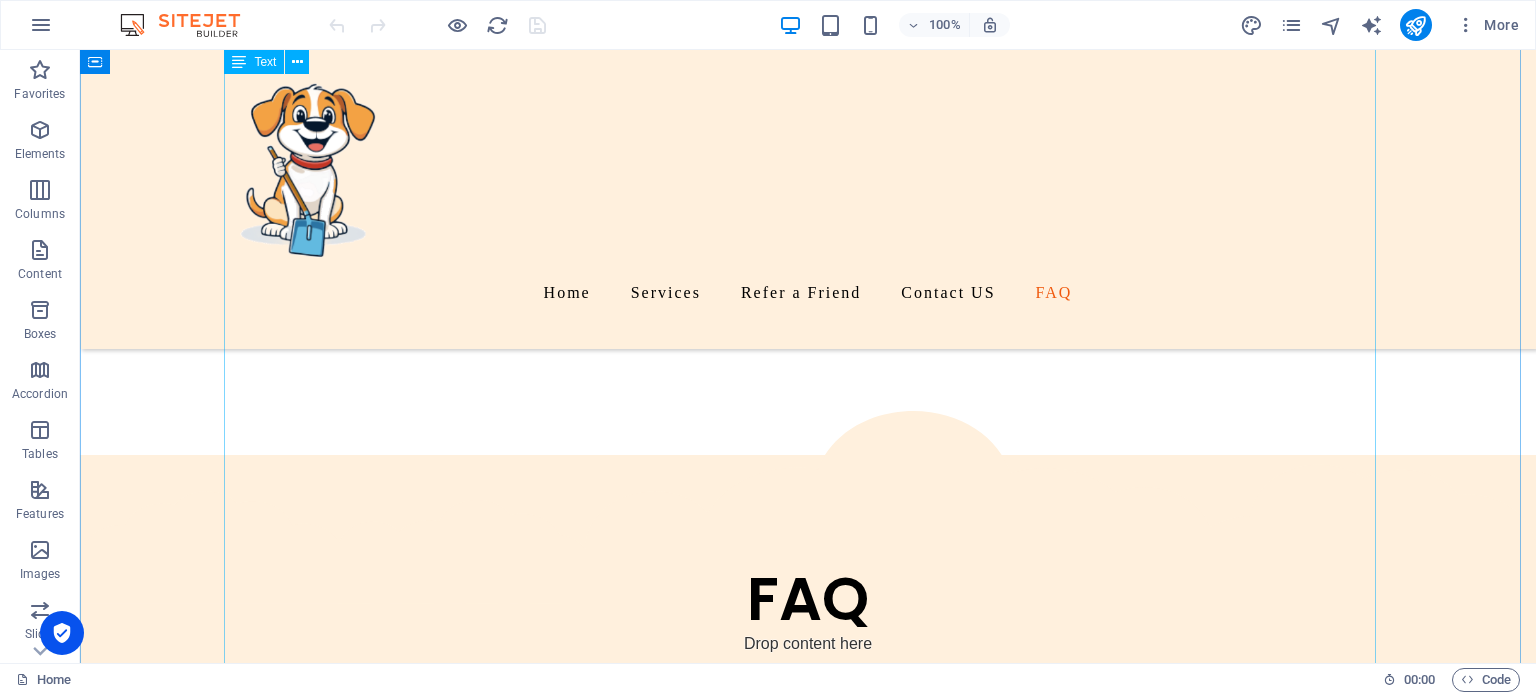 click on "Do Doggy Dooers clean the entire yard?    A: Doggy Dooers will thoroughly clean any area of your yard affected by dog waste, including the front, back, and side yards, as well as flower beds, dog runs, and more. Do you provide dog waste removal services in all weather?    A: Doggy Dooers will clean your yard regardless of the weather—whether it’s rain, hail, or shine! How do you ensure the safety of my dogs?    A: The safety of our clients and their dogs is our top priority at Doggy Dooers. To guarantee a safe environment, we clean all our equipment and shoes with a kennel-grade disinfectant between each yard, preventing the spread of germs. We also take gate pictures upon completion to confirm that your pets won’t escape, and we ensure all our employees undergo background checks. Do I have to sign a contract for pooper scooper services? How do you dispose of the pet waste after each cleanup? Can you clean with my dog in the yard? Can I request a specific cleanup day?" at bounding box center (808, 1097) 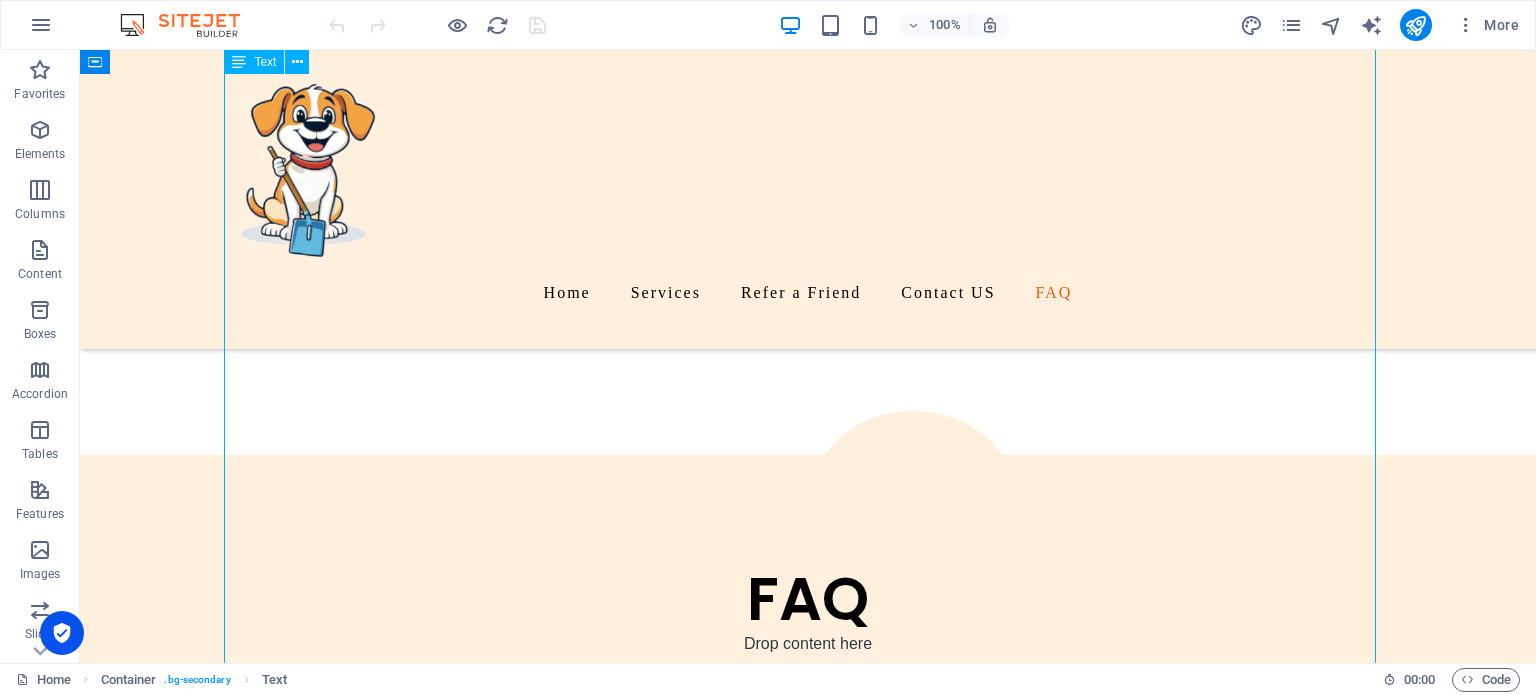 click on "Do Doggy Dooers clean the entire yard?    A: Doggy Dooers will thoroughly clean any area of your yard affected by dog waste, including the front, back, and side yards, as well as flower beds, dog runs, and more. Do you provide dog waste removal services in all weather?    A: Doggy Dooers will clean your yard regardless of the weather—whether it’s rain, hail, or shine! How do you ensure the safety of my dogs?    A: The safety of our clients and their dogs is our top priority at Doggy Dooers. To guarantee a safe environment, we clean all our equipment and shoes with a kennel-grade disinfectant between each yard, preventing the spread of germs. We also take gate pictures upon completion to confirm that your pets won’t escape, and we ensure all our employees undergo background checks. Do I have to sign a contract for pooper scooper services? How do you dispose of the pet waste after each cleanup? Can you clean with my dog in the yard? Can I request a specific cleanup day?" at bounding box center (808, 1097) 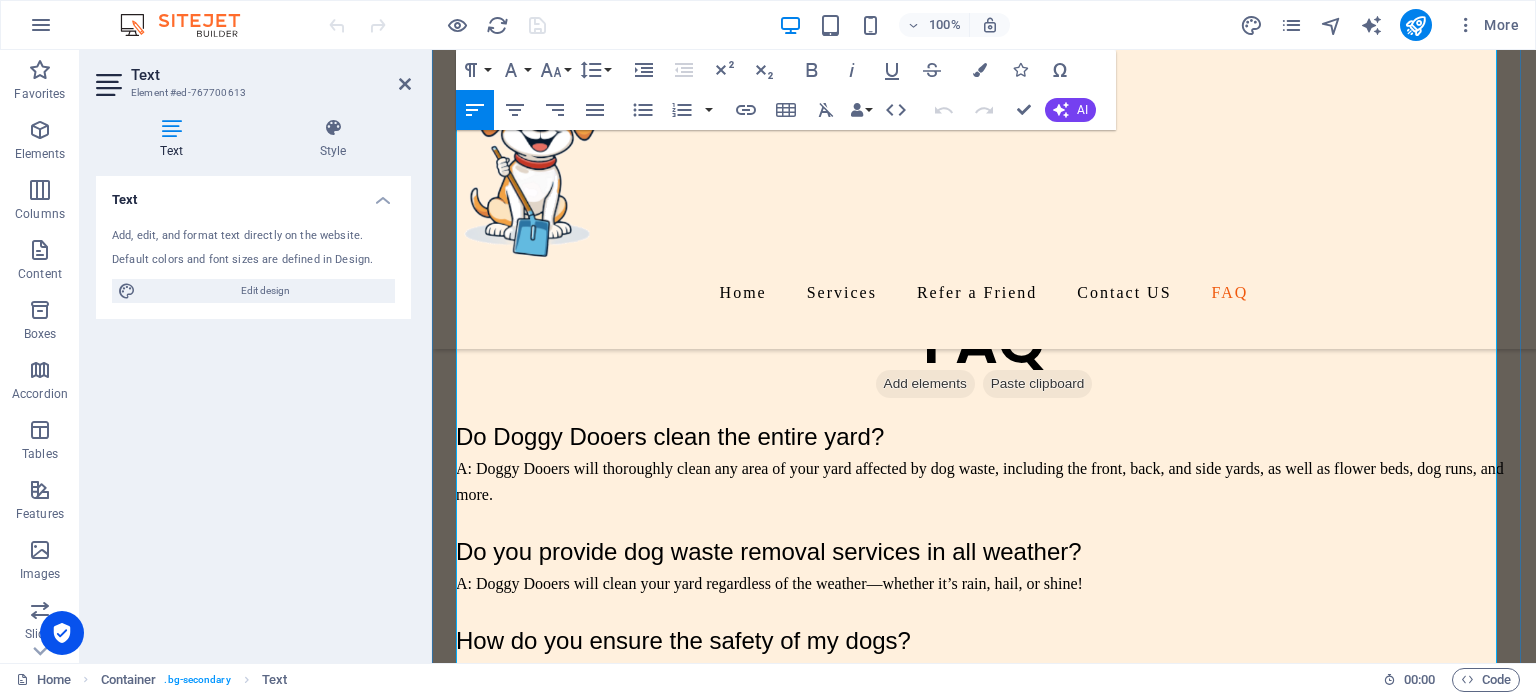 scroll, scrollTop: 4533, scrollLeft: 0, axis: vertical 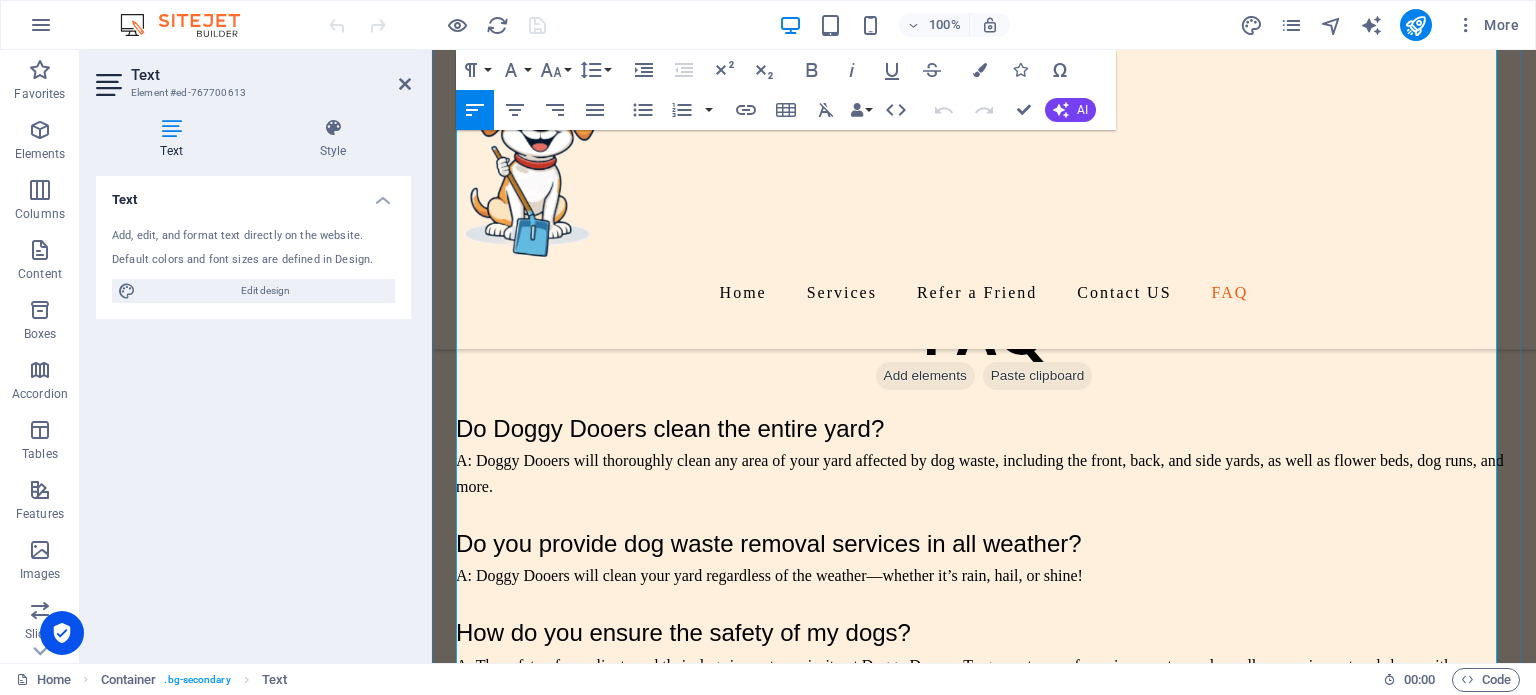 drag, startPoint x: 599, startPoint y: 542, endPoint x: 1104, endPoint y: 345, distance: 542.0646 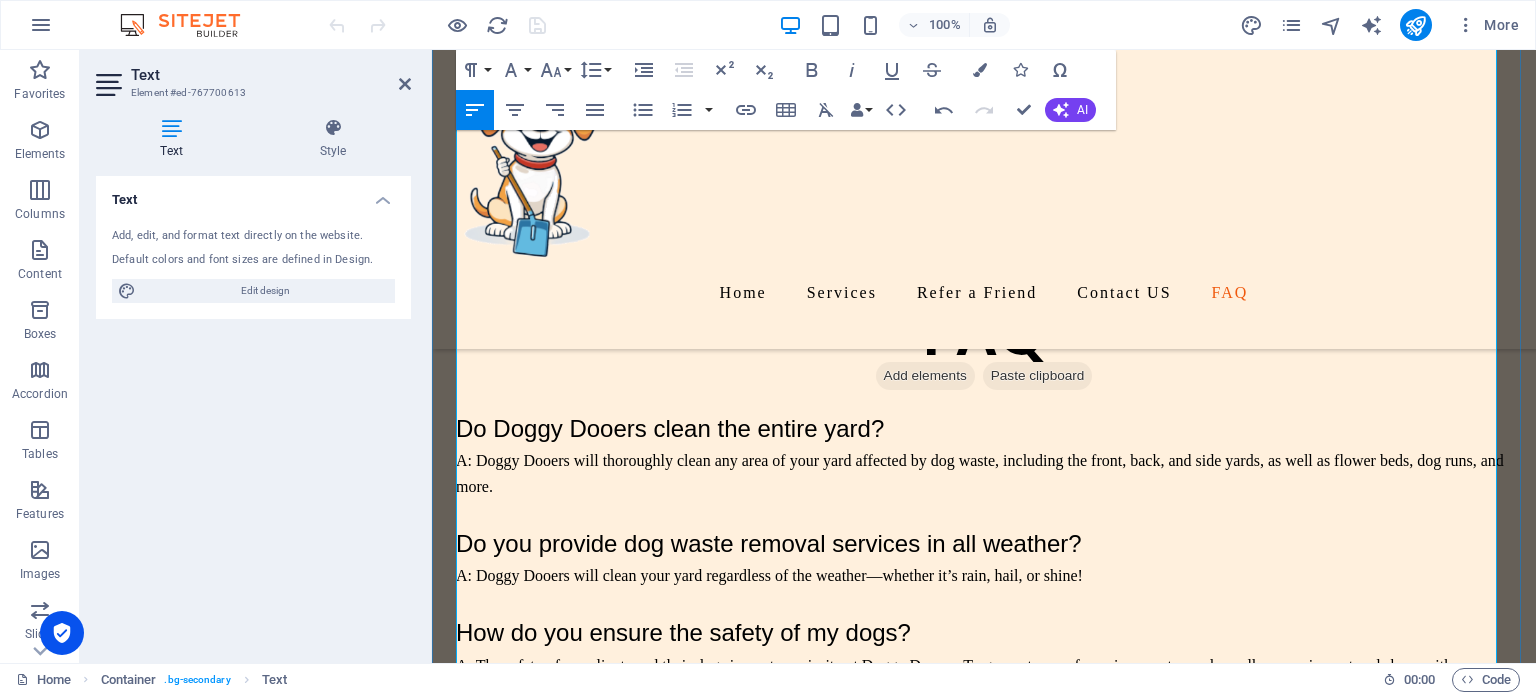 click on "A:We take the waste with us and dispose of it responsibly in an environmentally friendly manner." at bounding box center (984, 922) 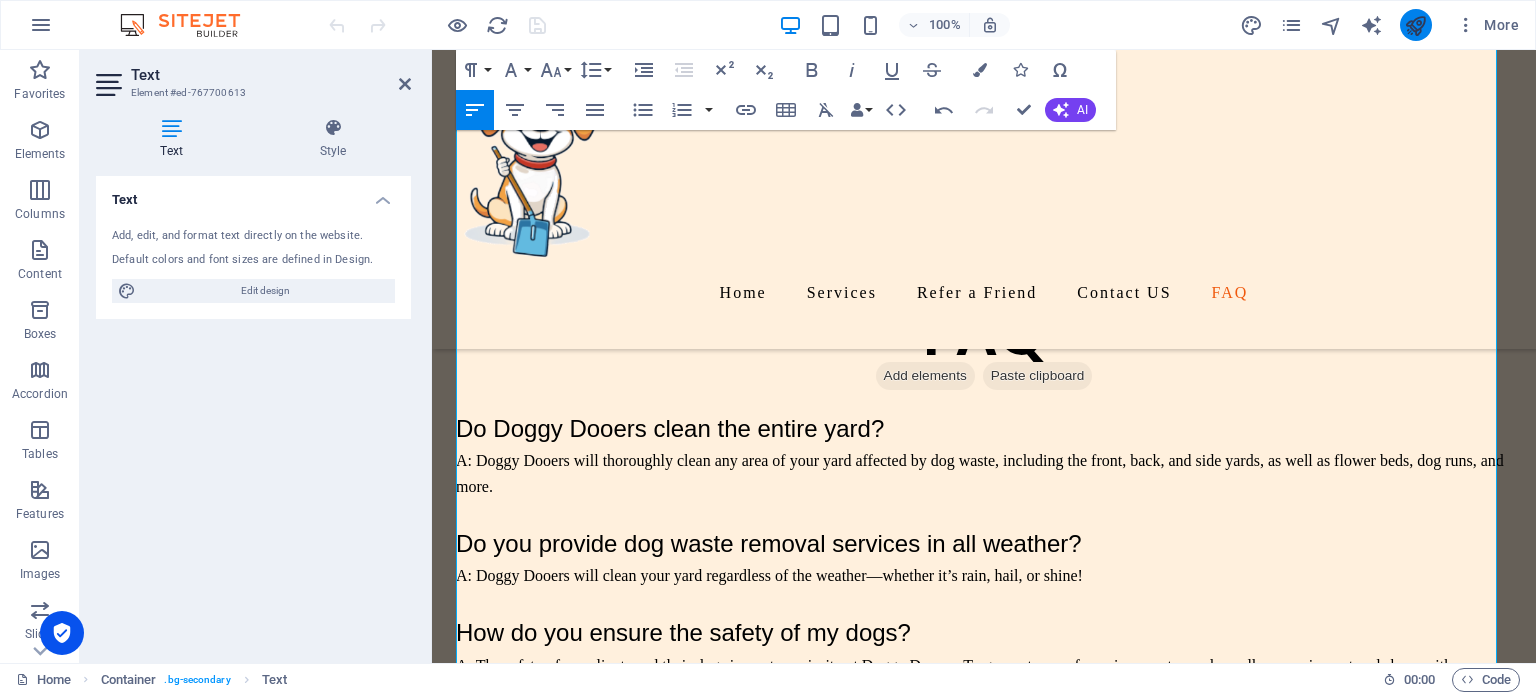 click at bounding box center [1415, 25] 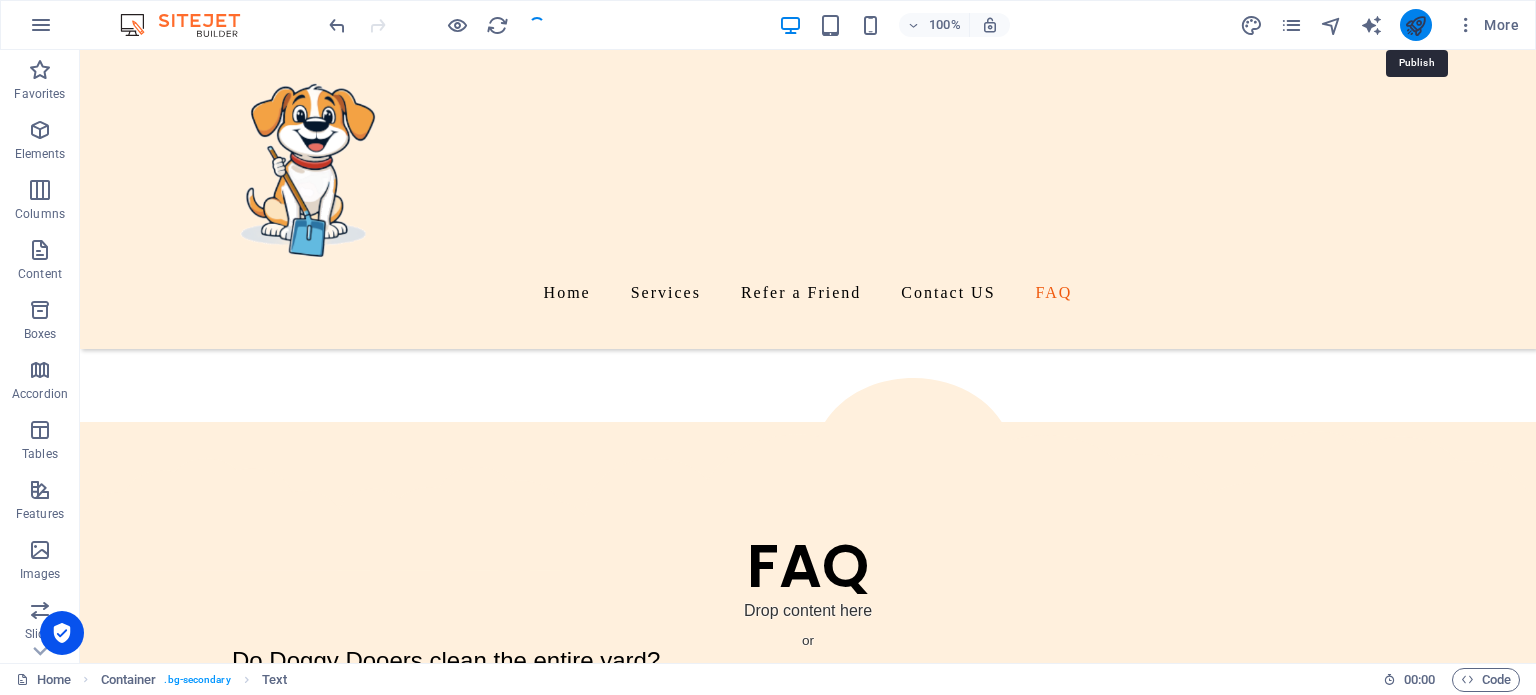 scroll, scrollTop: 4563, scrollLeft: 0, axis: vertical 